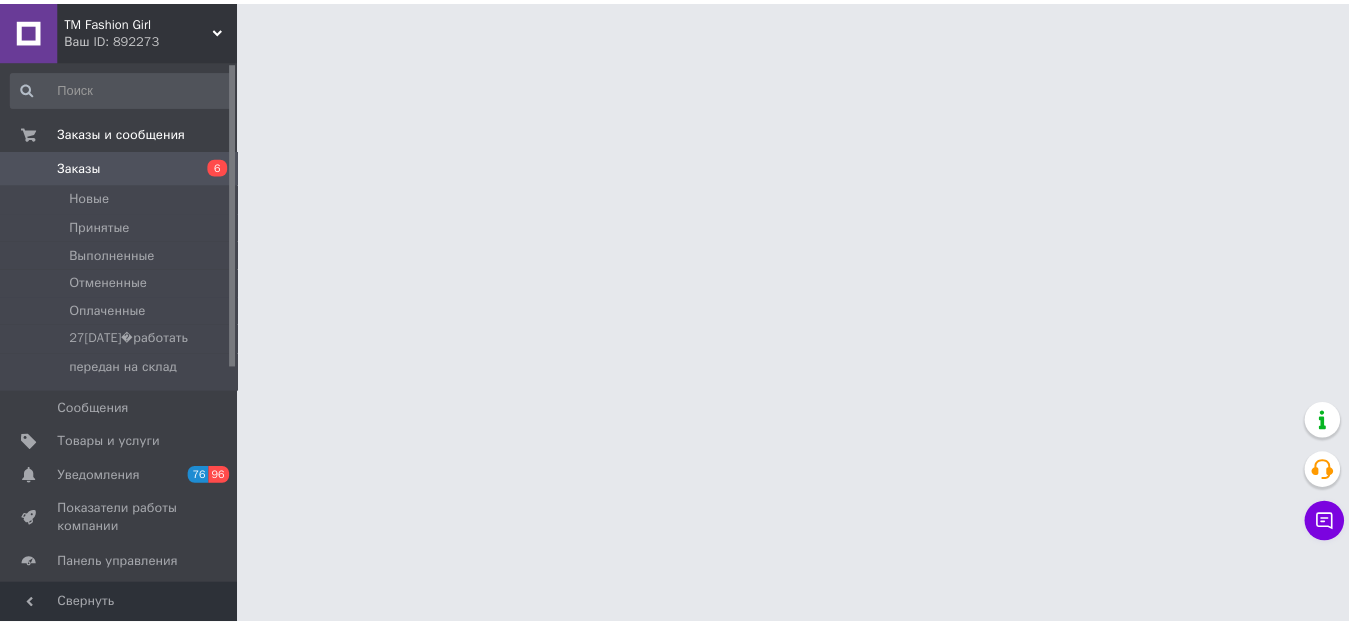 scroll, scrollTop: 0, scrollLeft: 0, axis: both 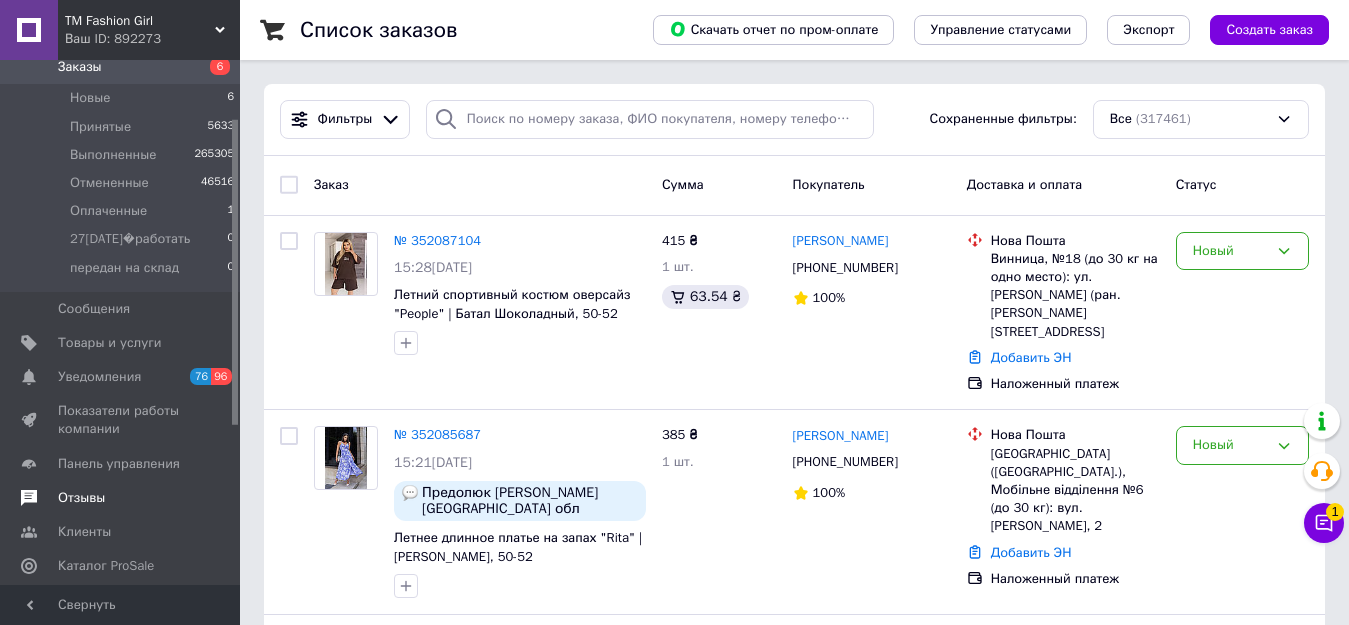 click on "Отзывы" at bounding box center (81, 498) 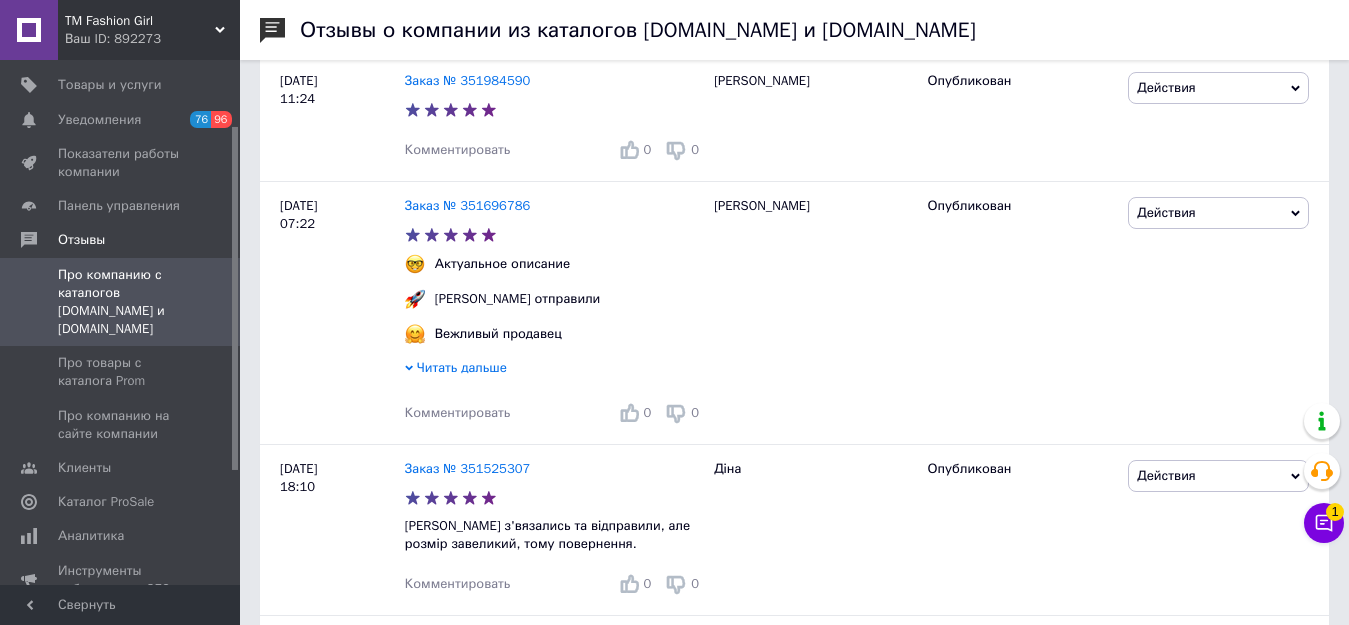 scroll, scrollTop: 600, scrollLeft: 0, axis: vertical 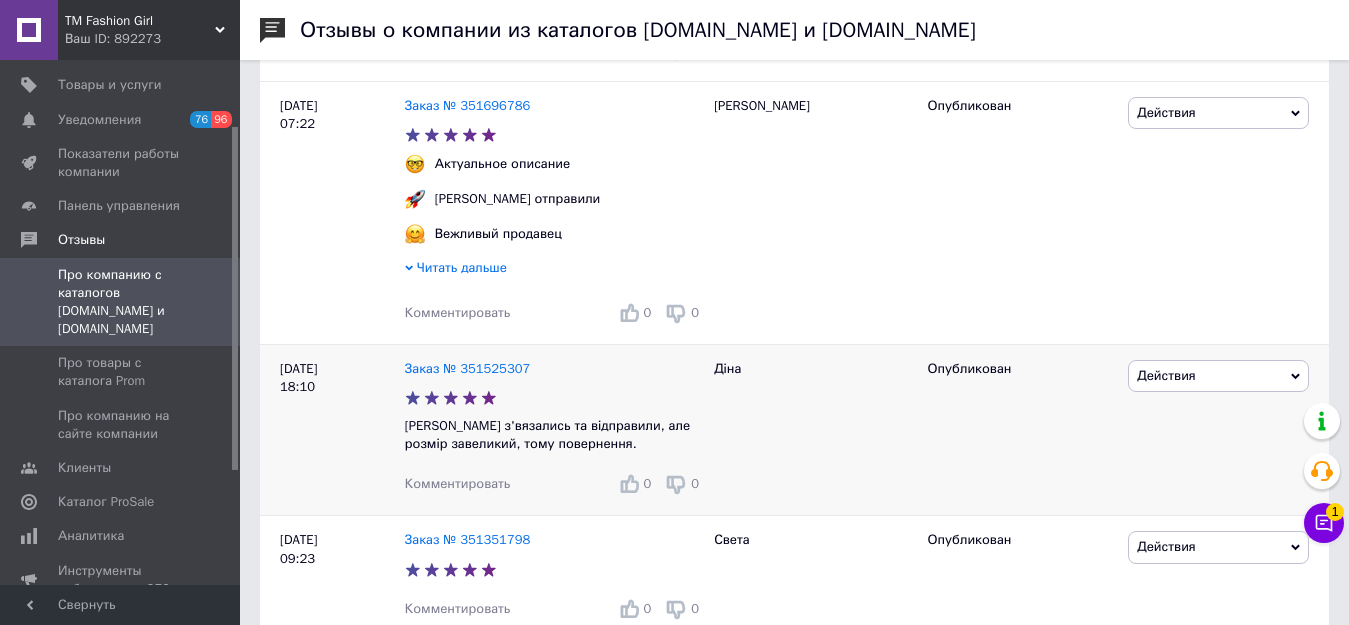 click on "Комментировать" at bounding box center [458, 483] 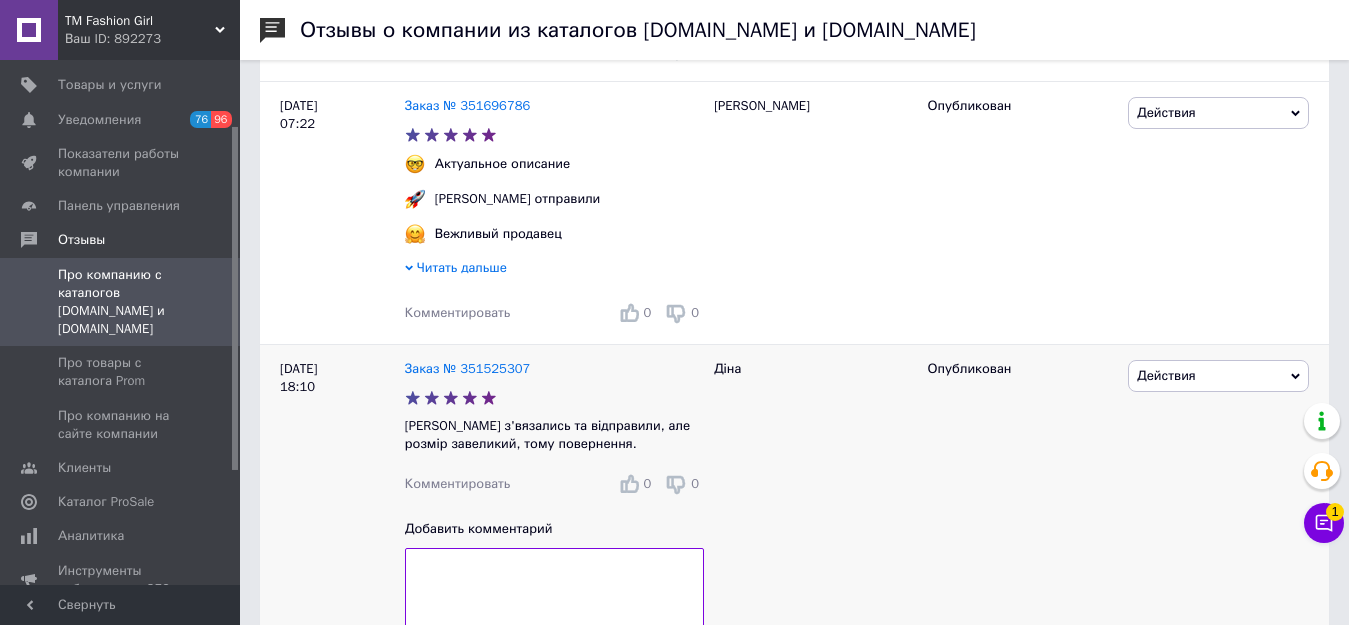 click at bounding box center (554, 591) 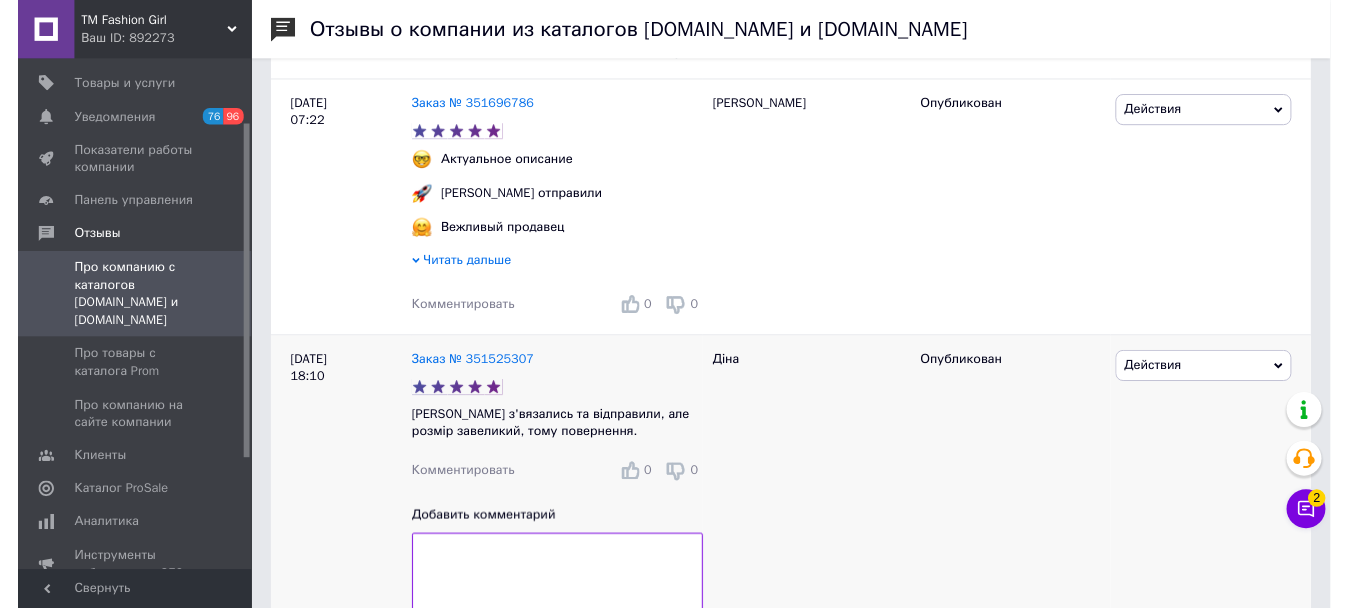 scroll, scrollTop: 800, scrollLeft: 0, axis: vertical 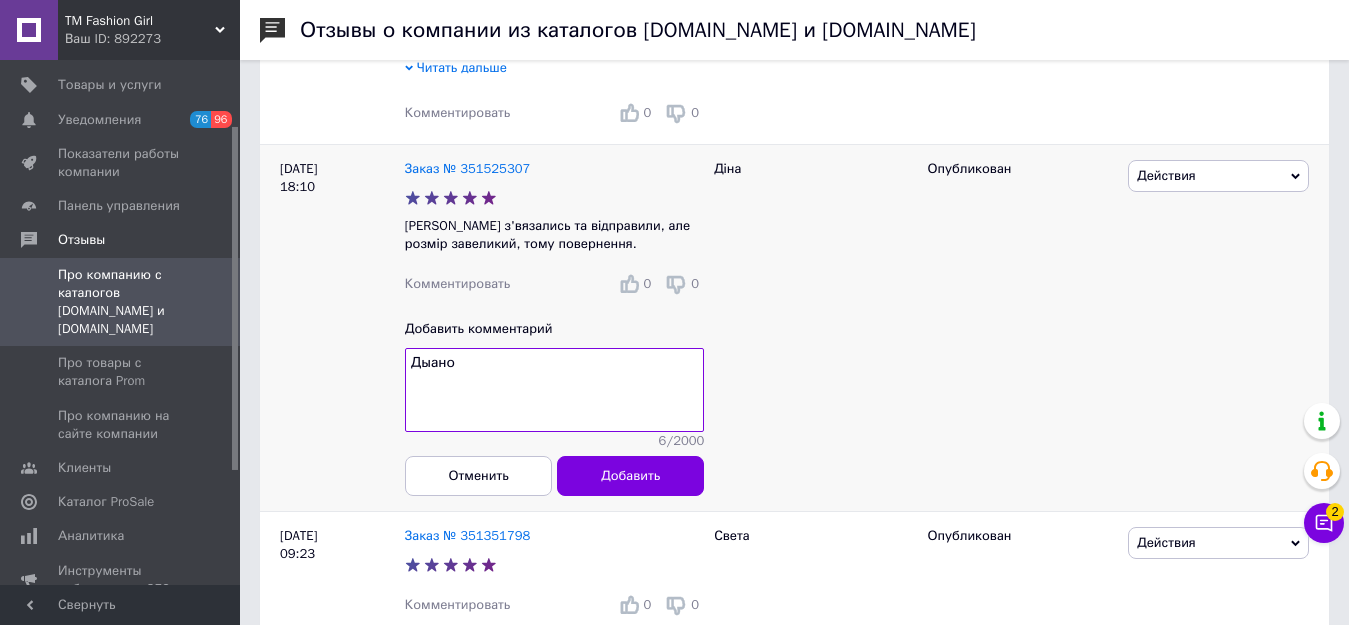 click on "Дыано" at bounding box center (554, 391) 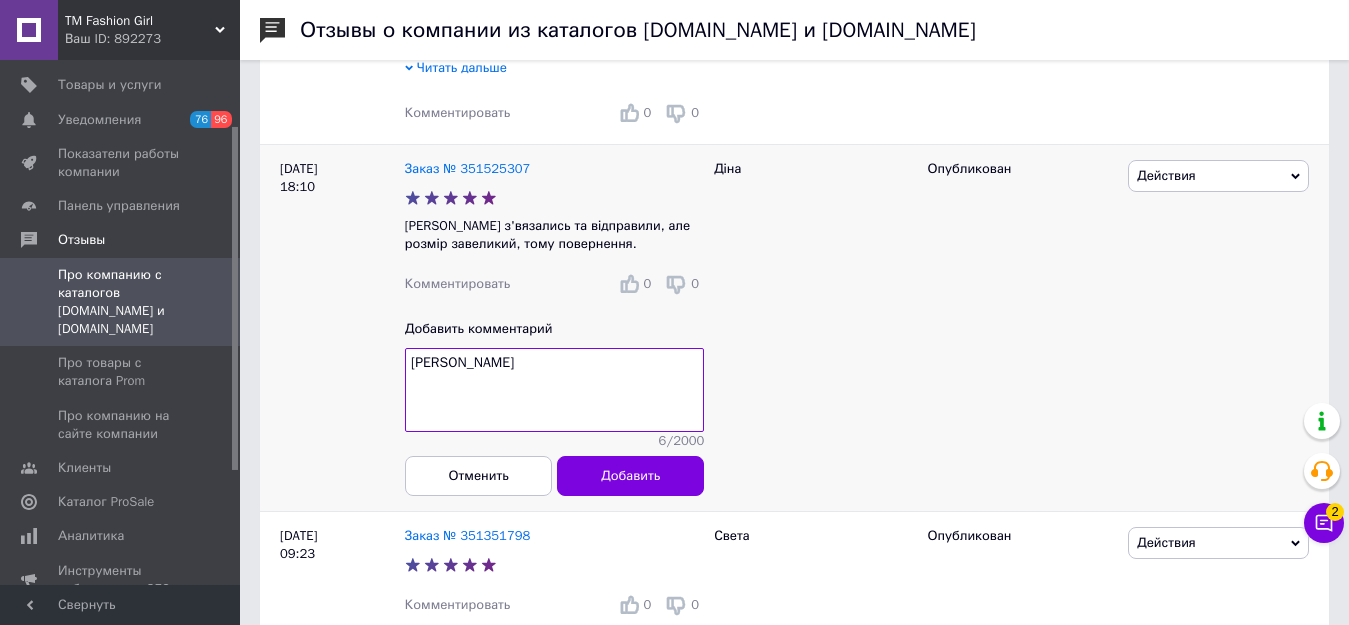 click on "[PERSON_NAME]" at bounding box center (554, 391) 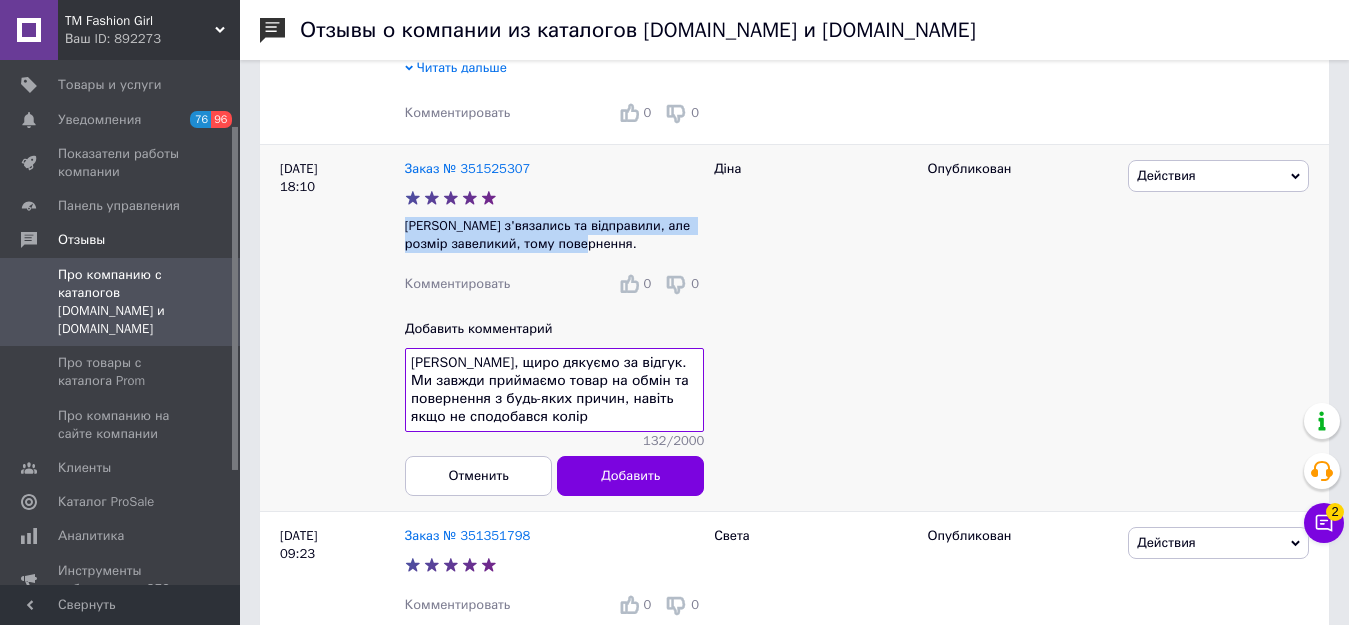 drag, startPoint x: 406, startPoint y: 234, endPoint x: 594, endPoint y: 243, distance: 188.2153 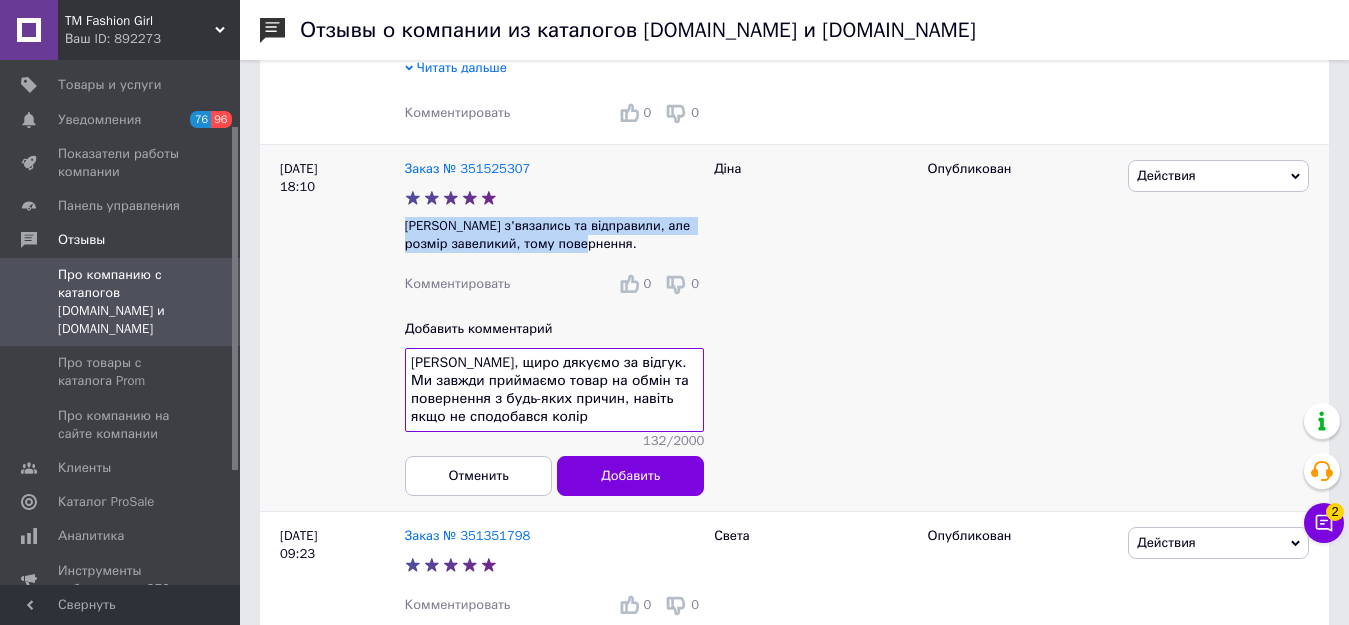 click on "[PERSON_NAME] з'вязались та відправили, але розмір завеликий, тому повернення." at bounding box center [554, 235] 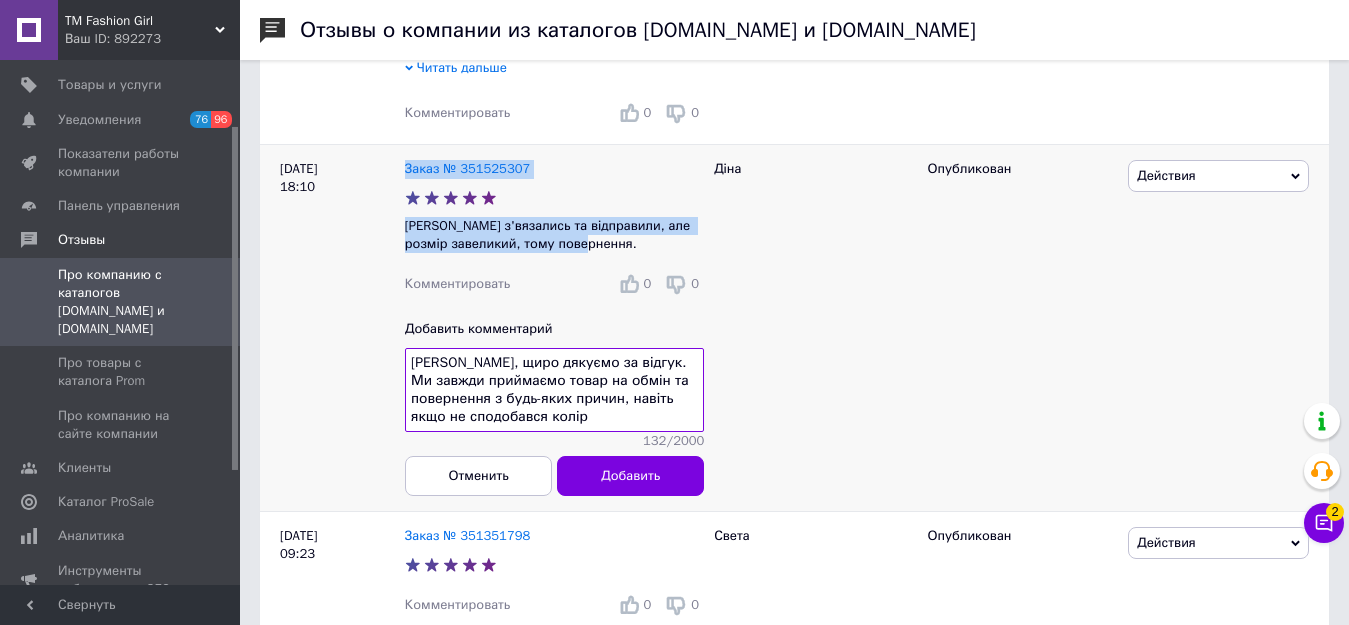 drag, startPoint x: 590, startPoint y: 248, endPoint x: 403, endPoint y: 234, distance: 187.52333 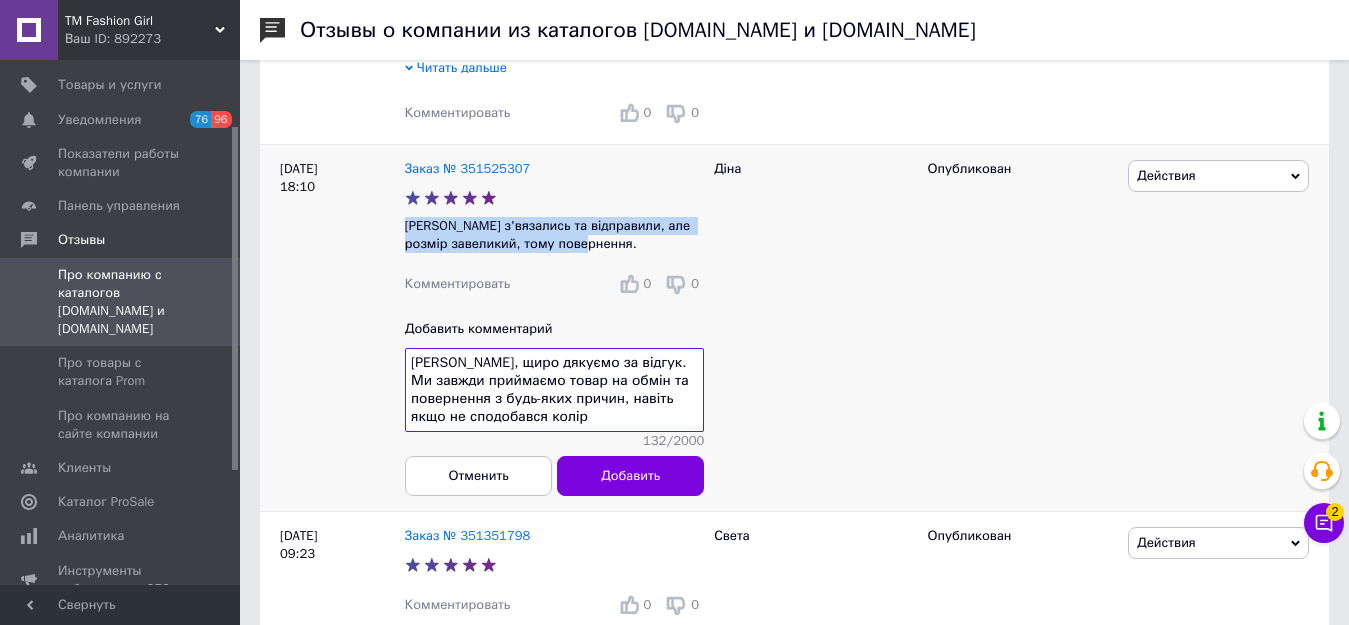 drag, startPoint x: 410, startPoint y: 232, endPoint x: 586, endPoint y: 249, distance: 176.81912 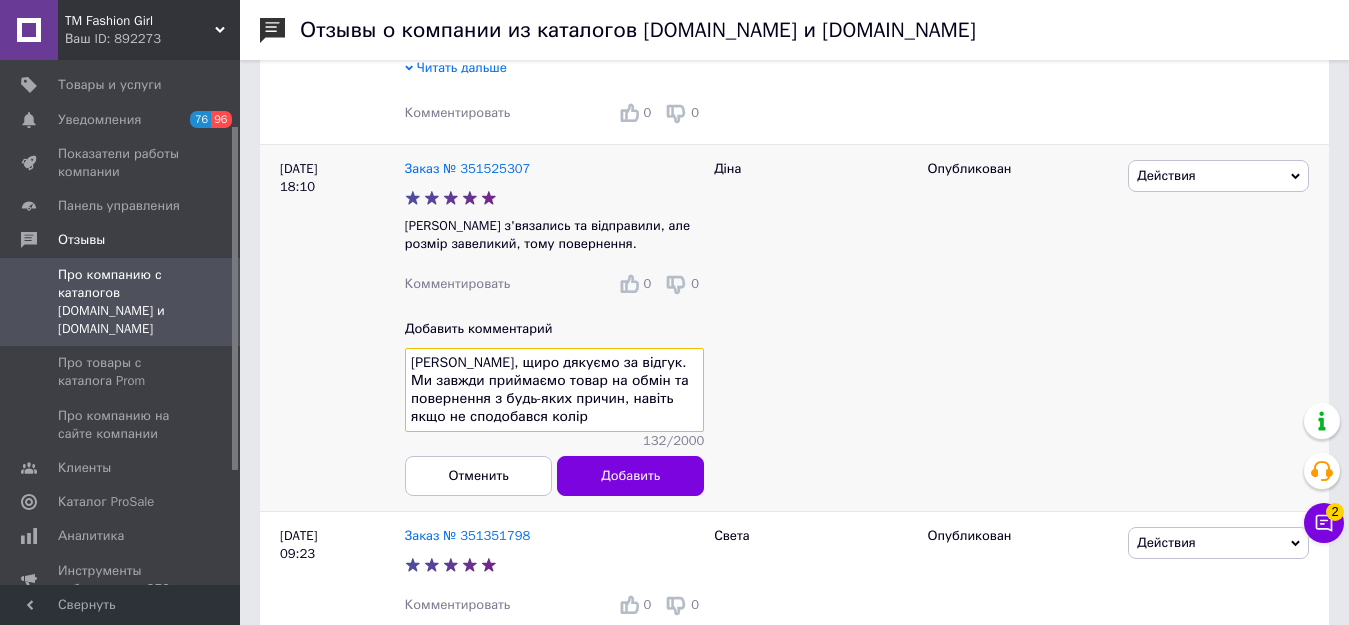 drag, startPoint x: 417, startPoint y: 370, endPoint x: 559, endPoint y: 425, distance: 152.27934 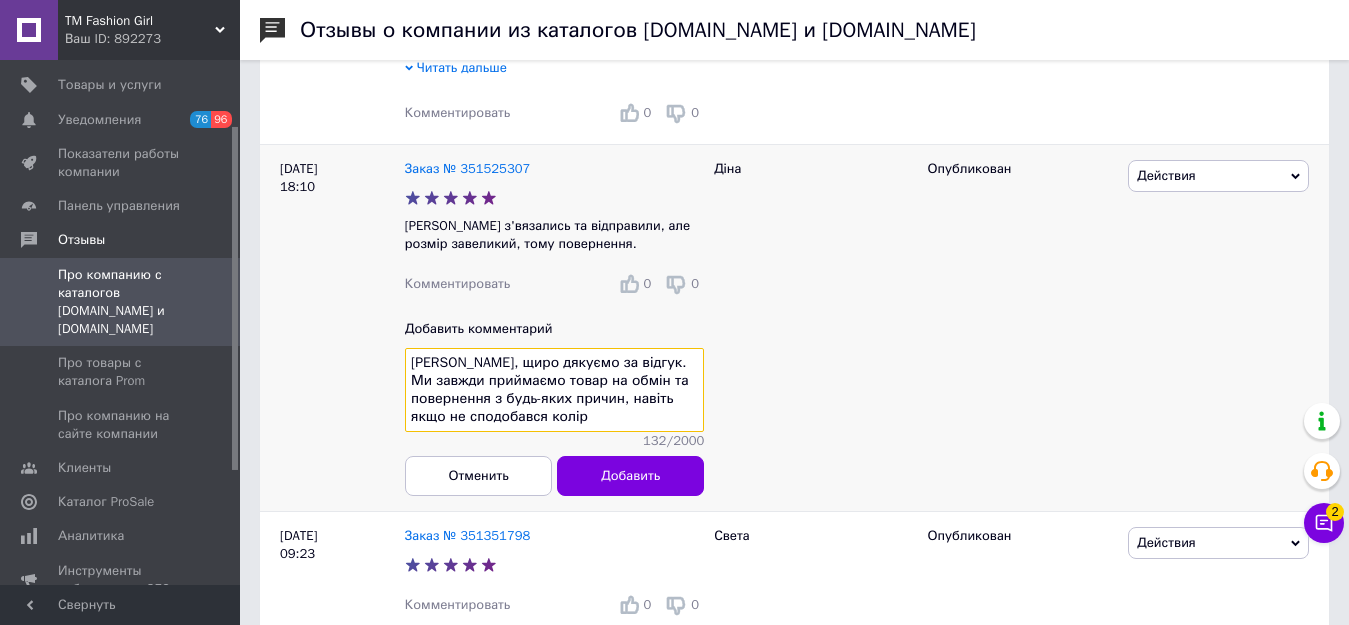 click on "[PERSON_NAME], щиро дякуємо за відгук. Ми завжди приймаємо товар на обмін та повернення з будь-яких причин, навіть якщо не сподобався колір" at bounding box center [554, 391] 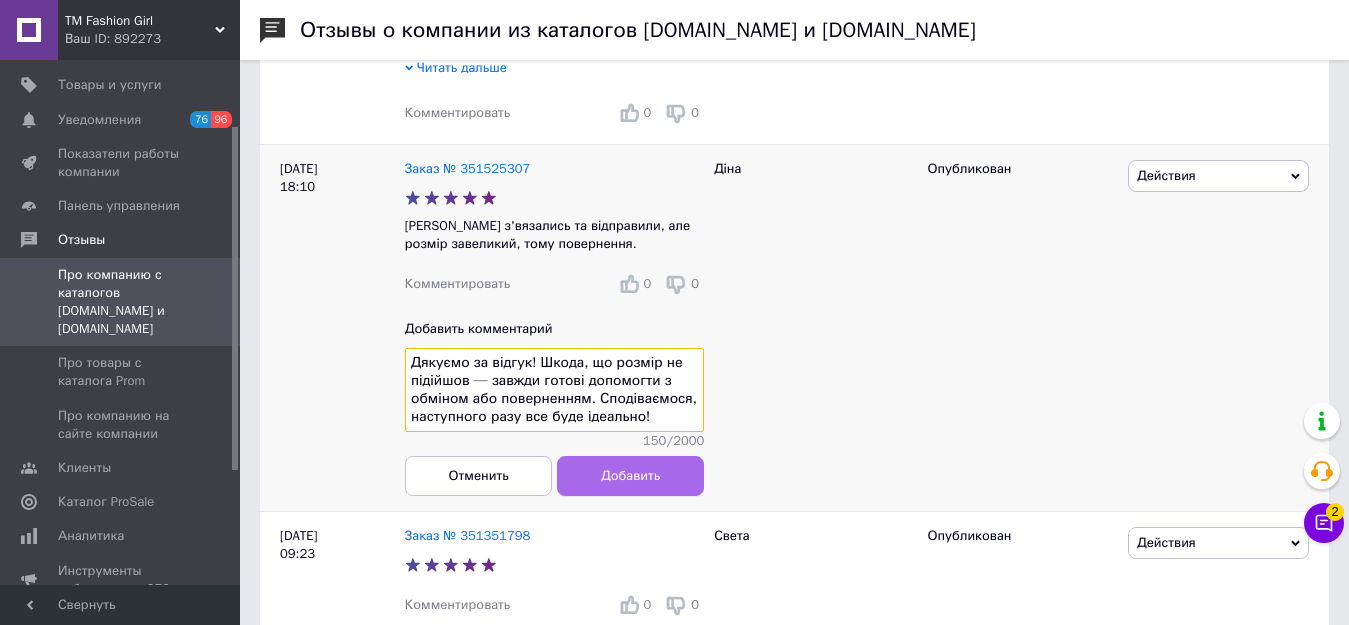 type on "Дякуємо за відгук! Шкода, що розмір не підійшов — завжди готові допомогти з обміном або поверненням. Сподіваємося, наступного разу все буде ідеально!" 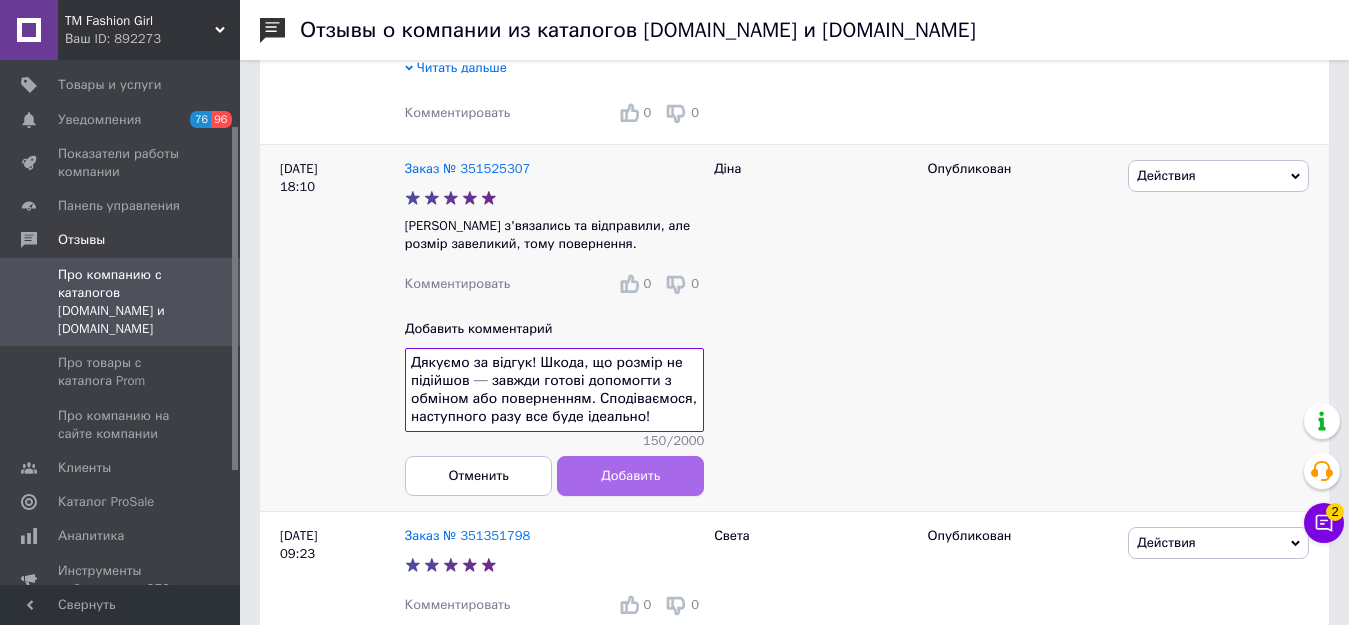 click on "Добавить" at bounding box center [630, 476] 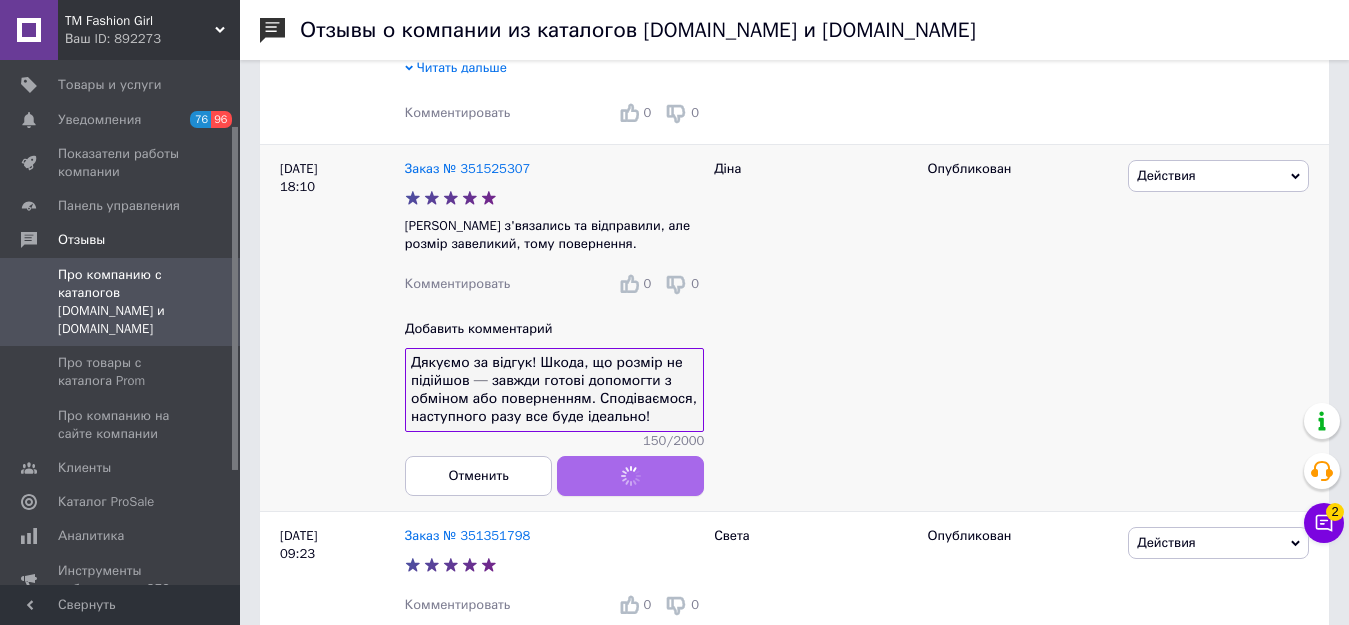 click at bounding box center (630, 476) 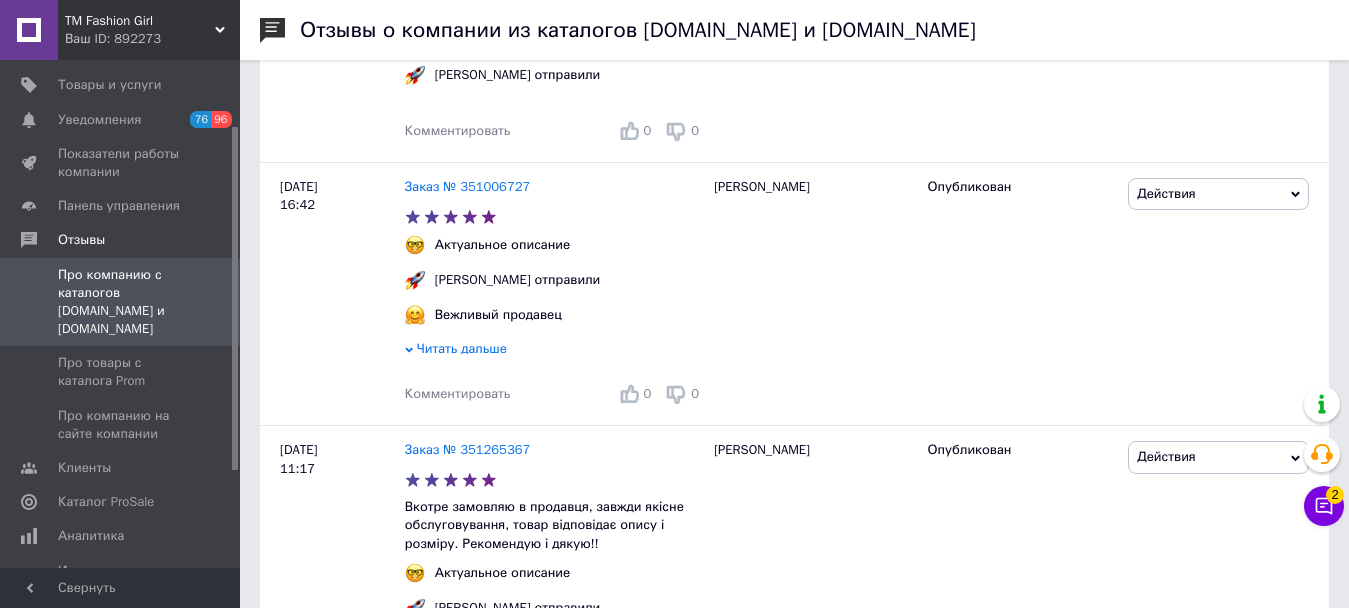 scroll, scrollTop: 2500, scrollLeft: 0, axis: vertical 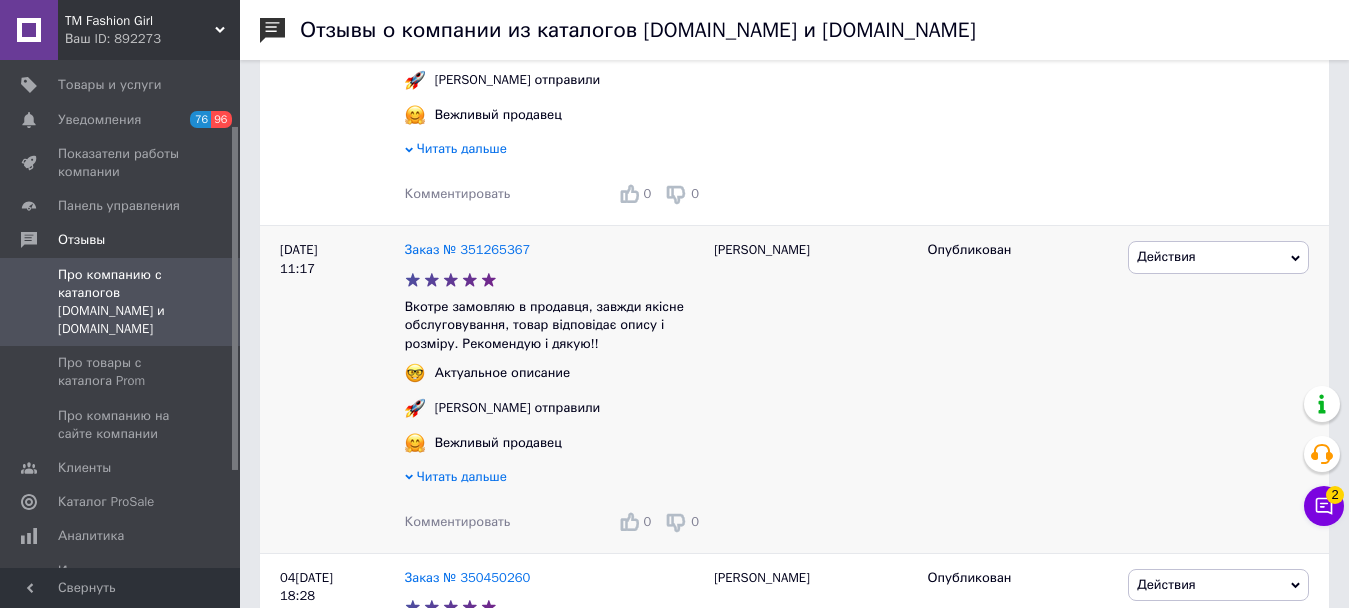 click on "Комментировать" at bounding box center [458, 521] 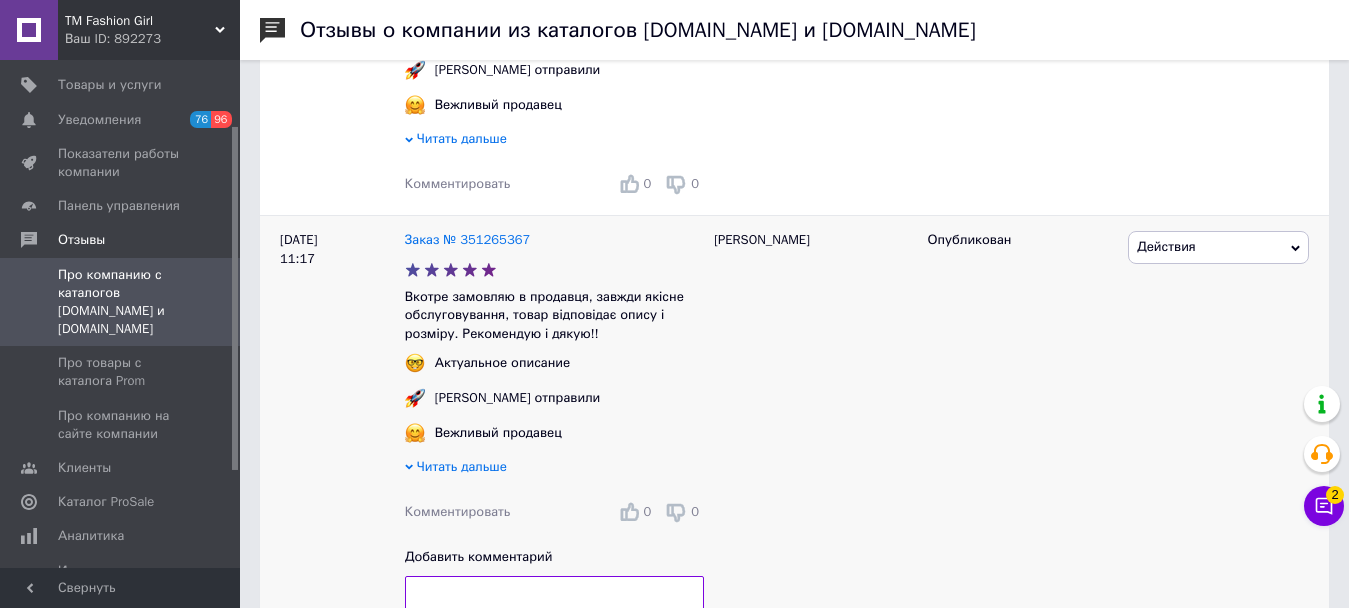 scroll, scrollTop: 2610, scrollLeft: 0, axis: vertical 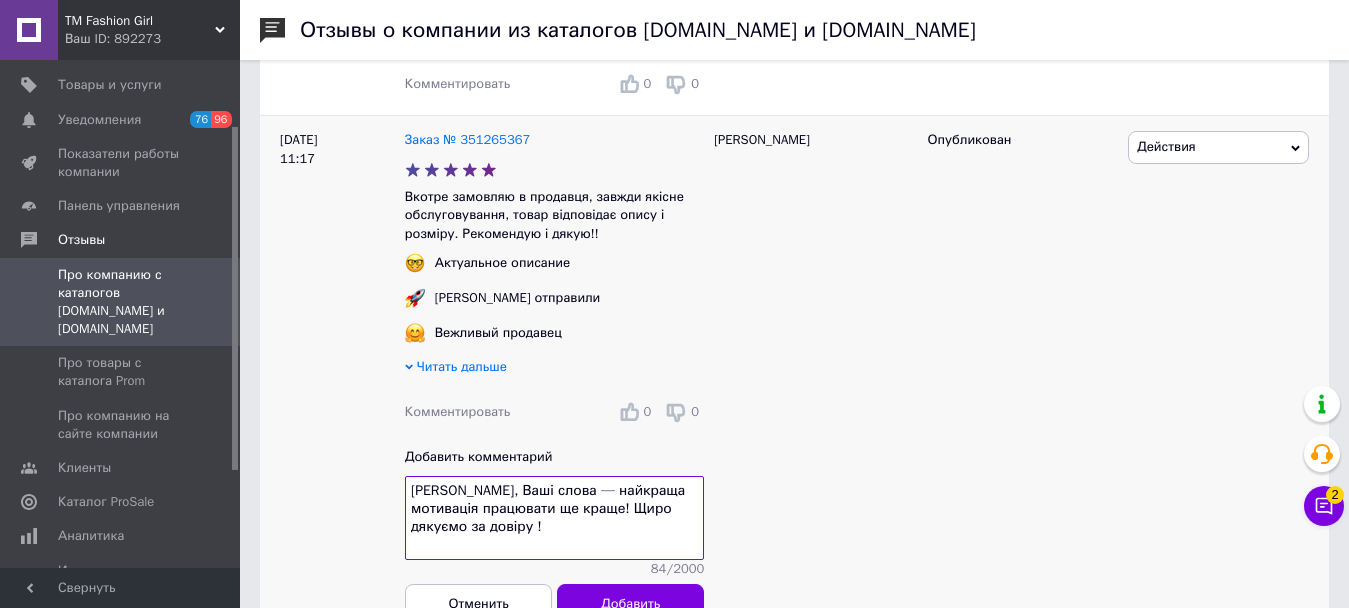 click on "[PERSON_NAME], Ваші слова — найкраща мотивація працювати ще краще! Щиро дякуємо за довіру !" at bounding box center (554, 518) 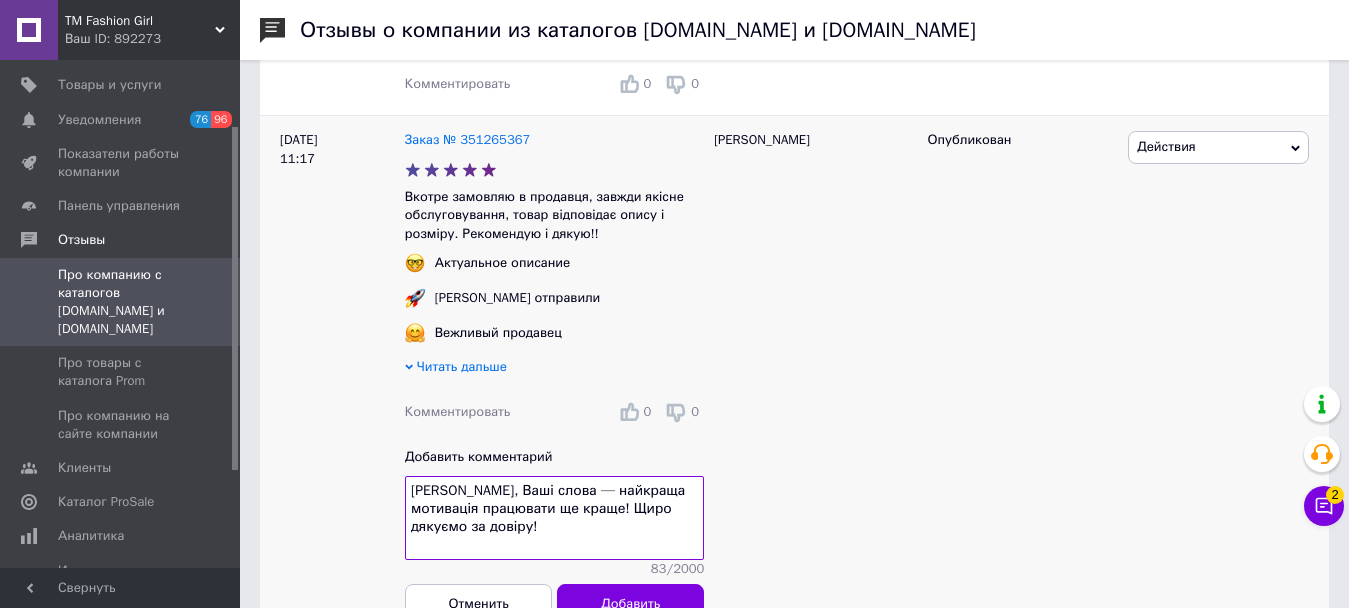 scroll, scrollTop: 2810, scrollLeft: 0, axis: vertical 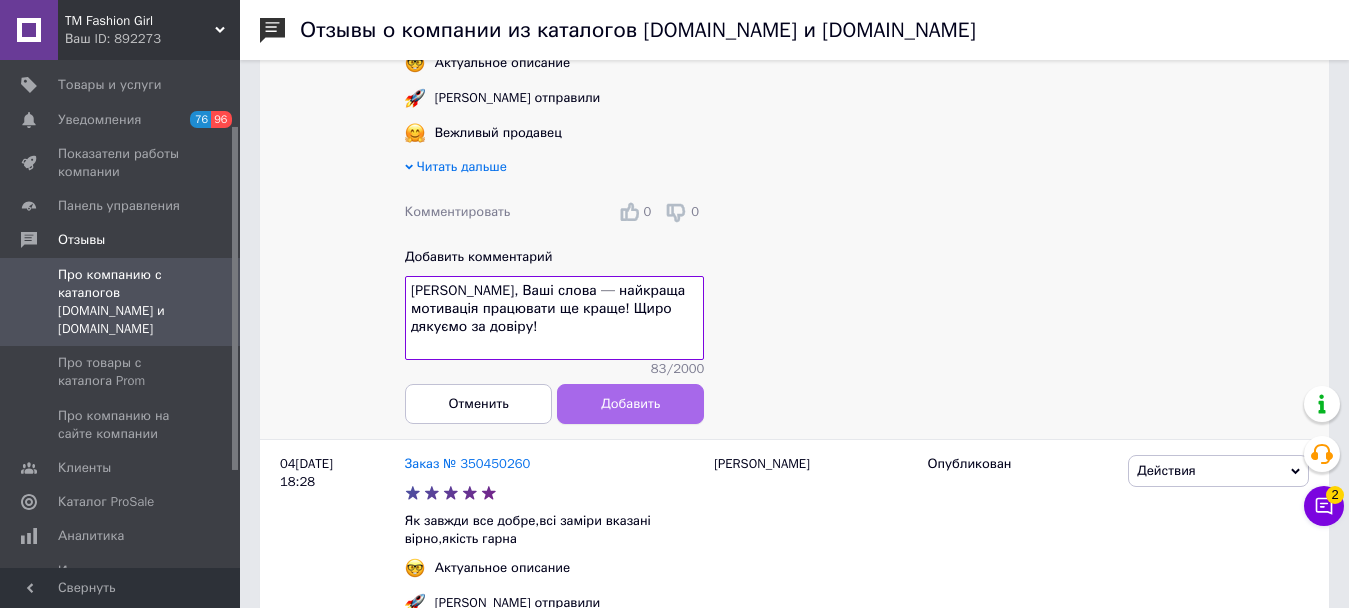 type on "[PERSON_NAME], Ваші слова — найкраща мотивація працювати ще краще! Щиро дякуємо за довіру!" 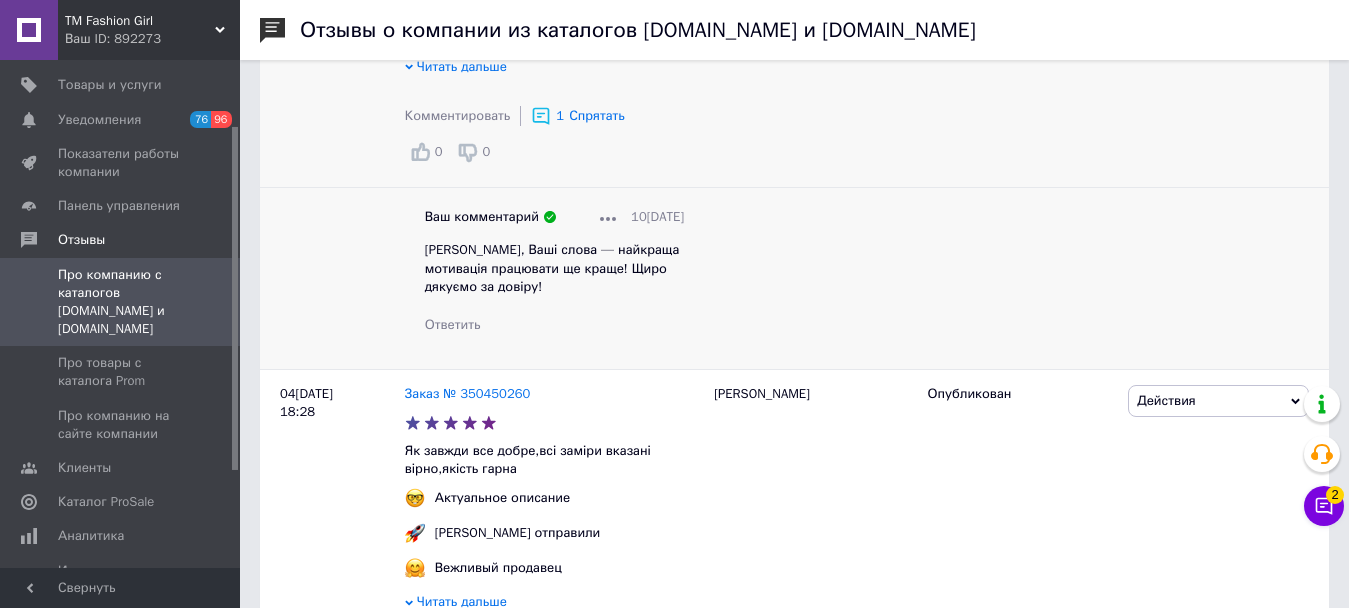 scroll, scrollTop: 3010, scrollLeft: 0, axis: vertical 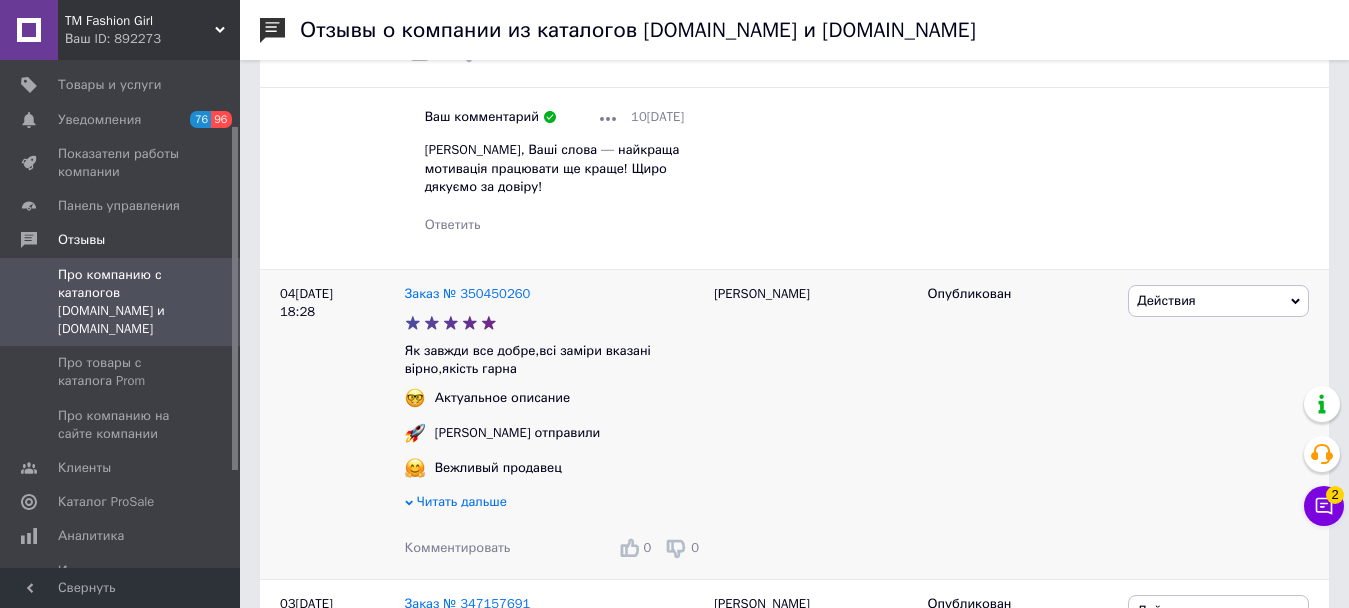 click on "Комментировать" at bounding box center [458, 547] 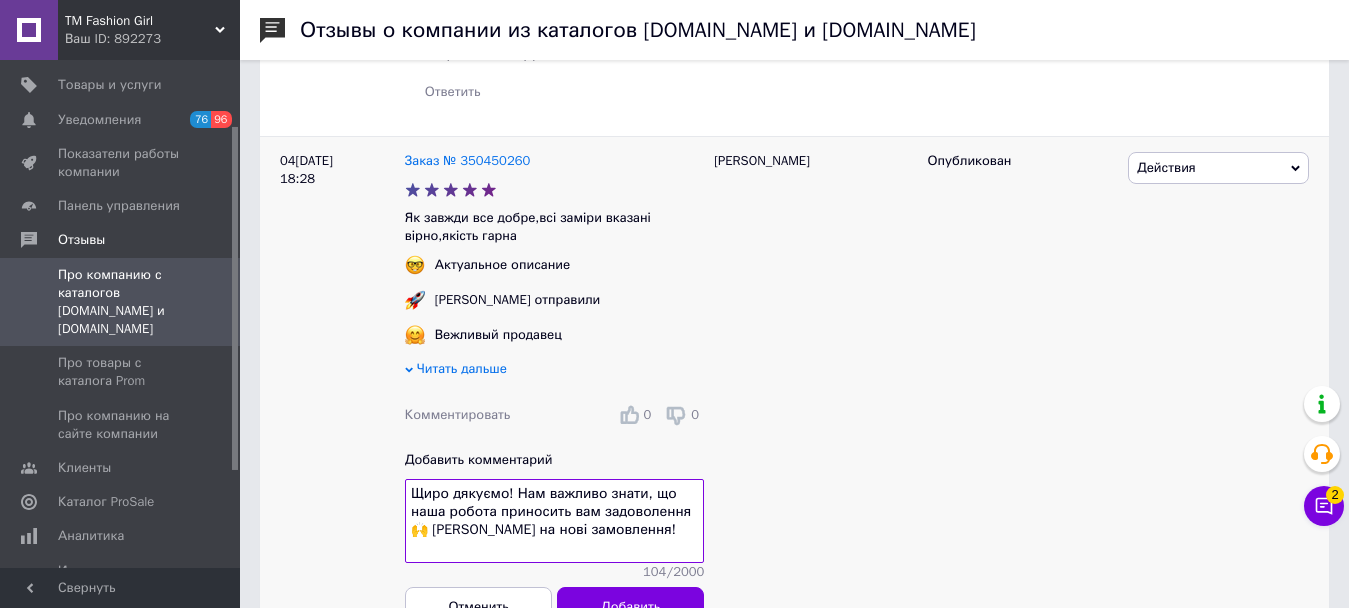 scroll, scrollTop: 3243, scrollLeft: 0, axis: vertical 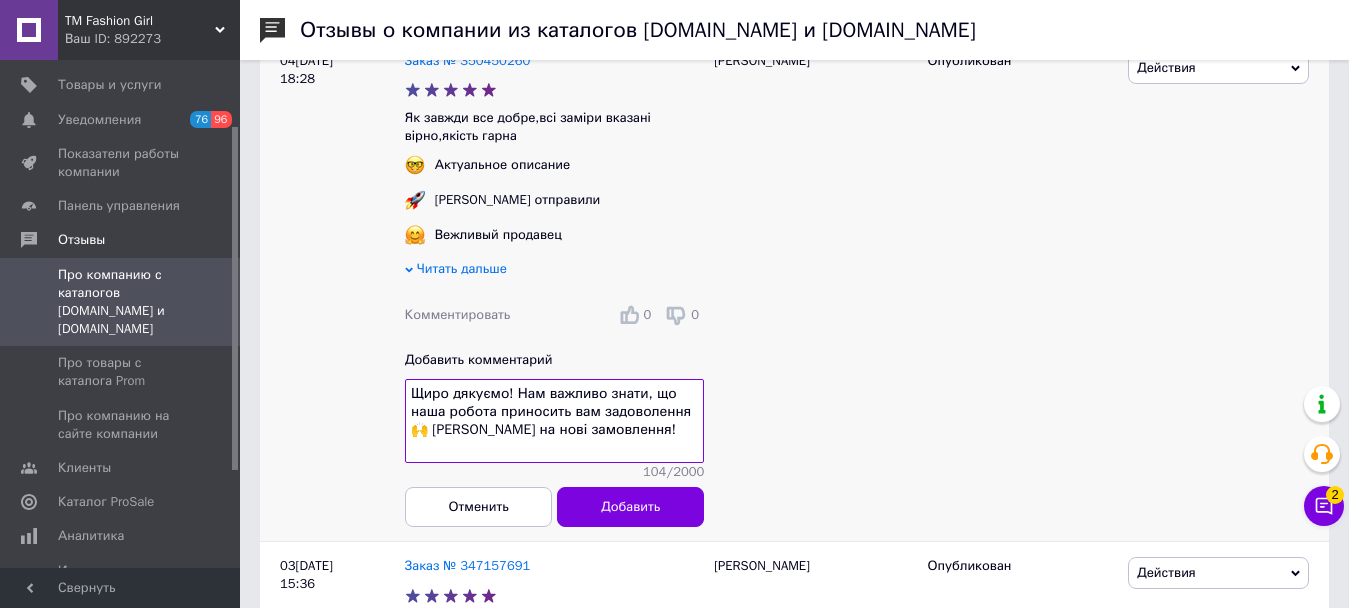 click on "Щиро дякуємо! Нам важливо знати, що наша робота приносить вам задоволення 🙌 [PERSON_NAME] на нові замовлення!" at bounding box center (554, 421) 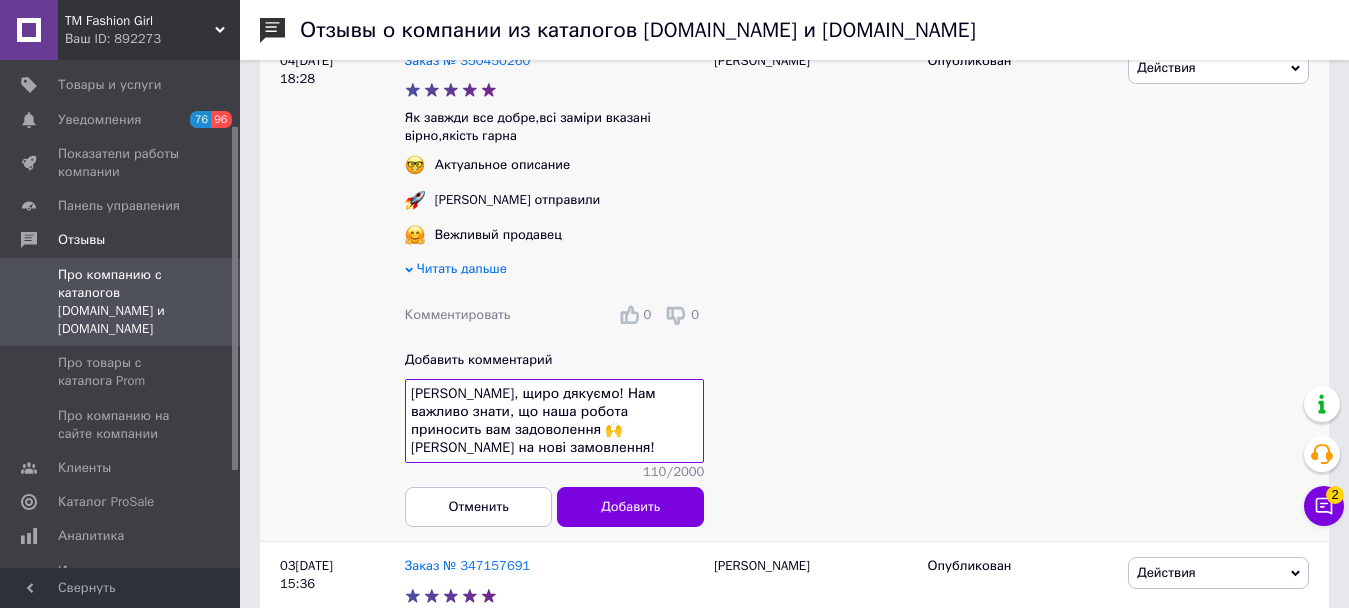click on "[PERSON_NAME], щиро дякуємо! Нам важливо знати, що наша робота приносить вам задоволення 🙌 [PERSON_NAME] на нові замовлення!" at bounding box center (554, 421) 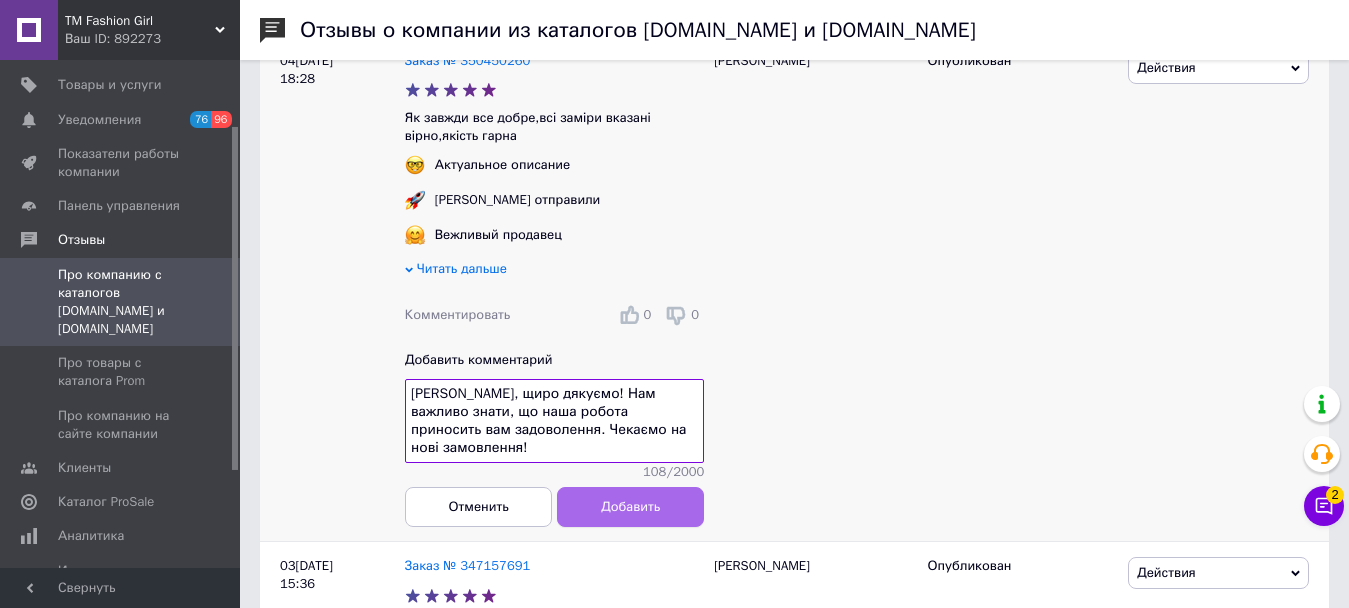 type on "[PERSON_NAME], щиро дякуємо! Нам важливо знати, що наша робота приносить вам задоволення. Чекаємо на нові замовлення!" 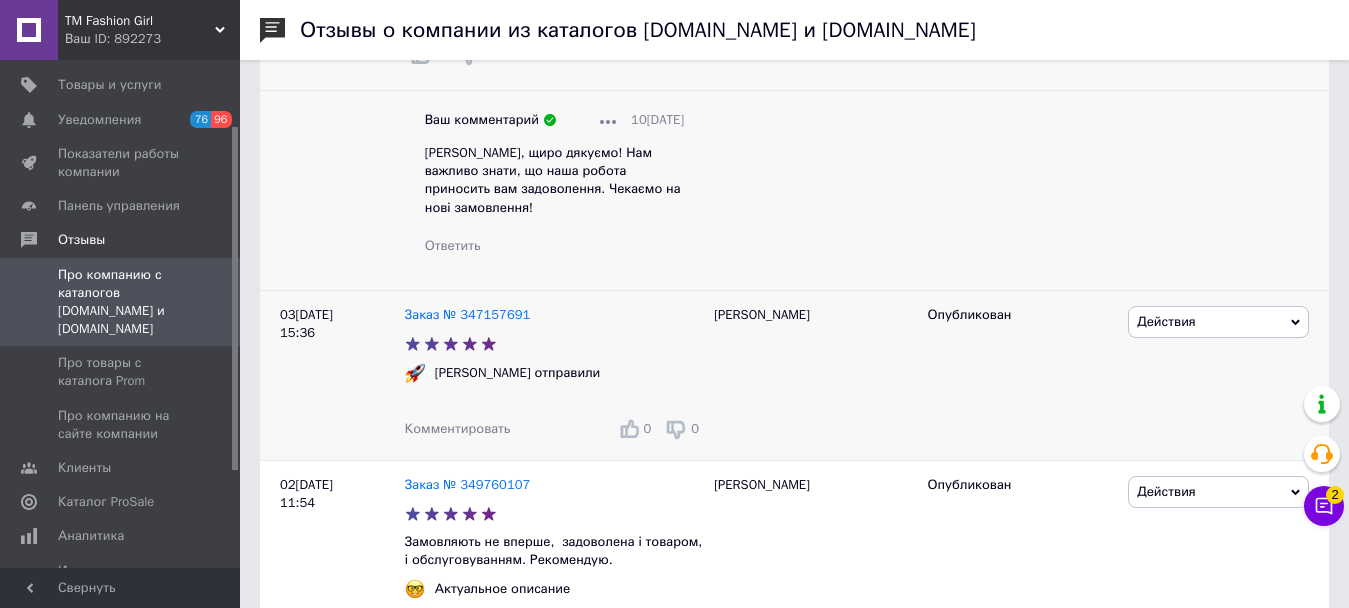 scroll, scrollTop: 3743, scrollLeft: 0, axis: vertical 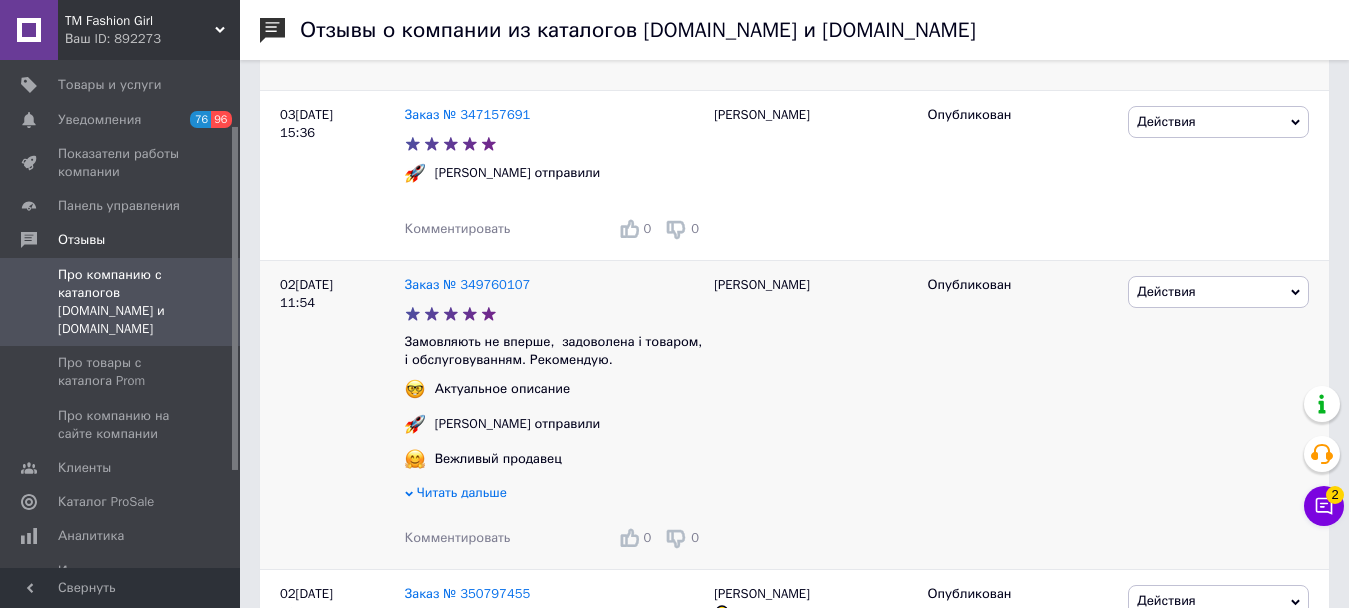 click on "Комментировать" at bounding box center [458, 537] 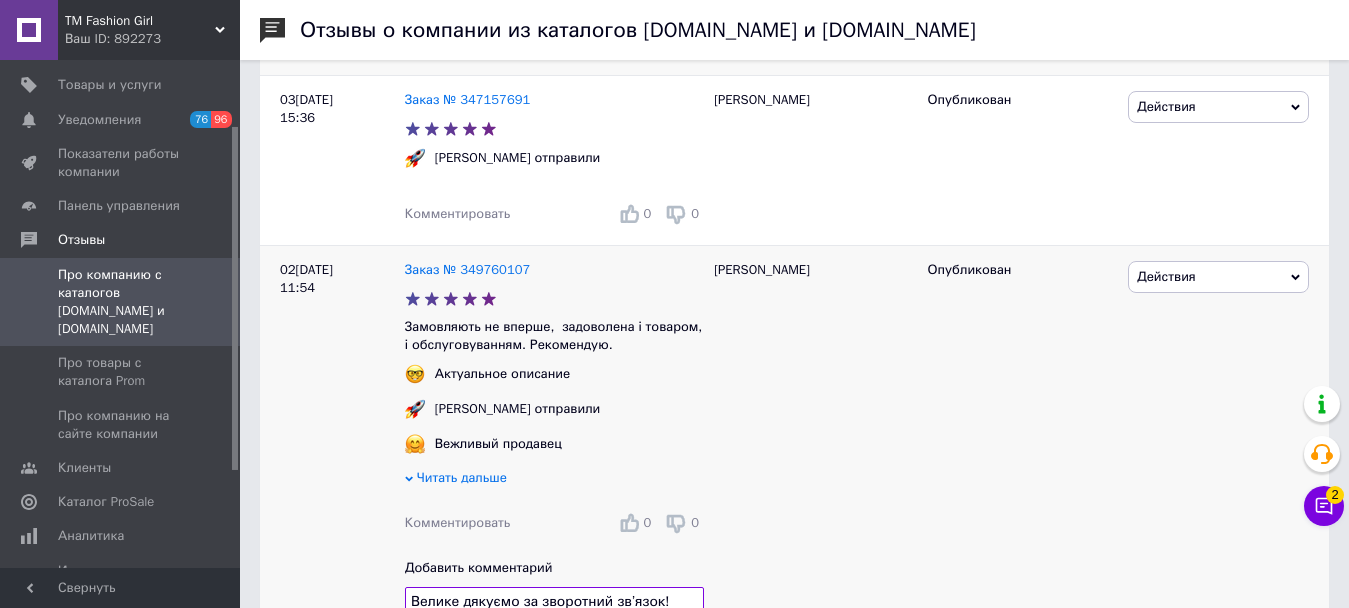 scroll, scrollTop: 3792, scrollLeft: 0, axis: vertical 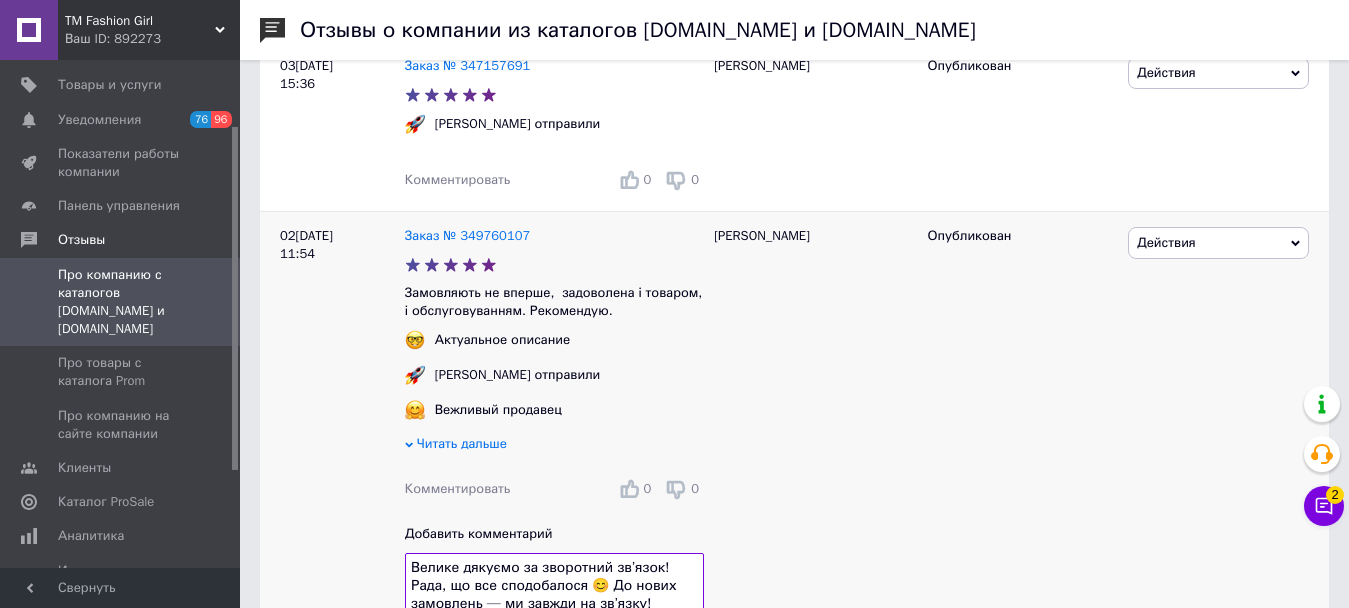 click on "Велике дякуємо за зворотний зв’язок! Рада, що все сподобалося 😊 До нових замовлень — ми завжди на зв’язку!" at bounding box center (554, 596) 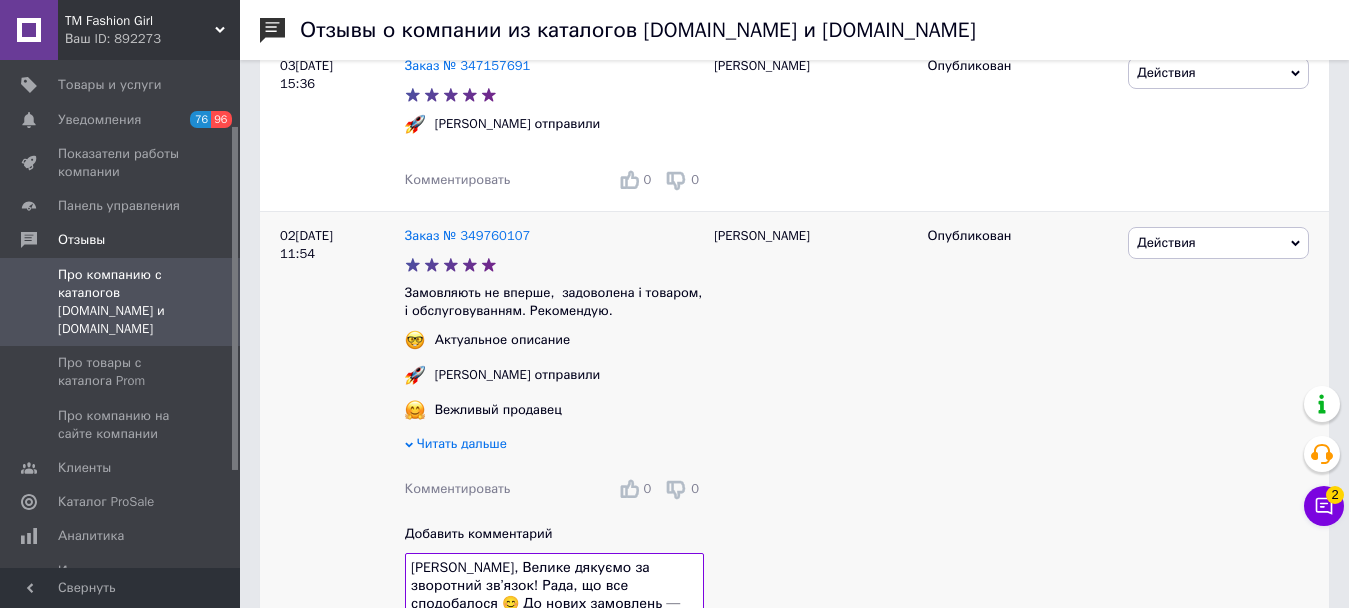 drag, startPoint x: 461, startPoint y: 560, endPoint x: 503, endPoint y: 562, distance: 42.047592 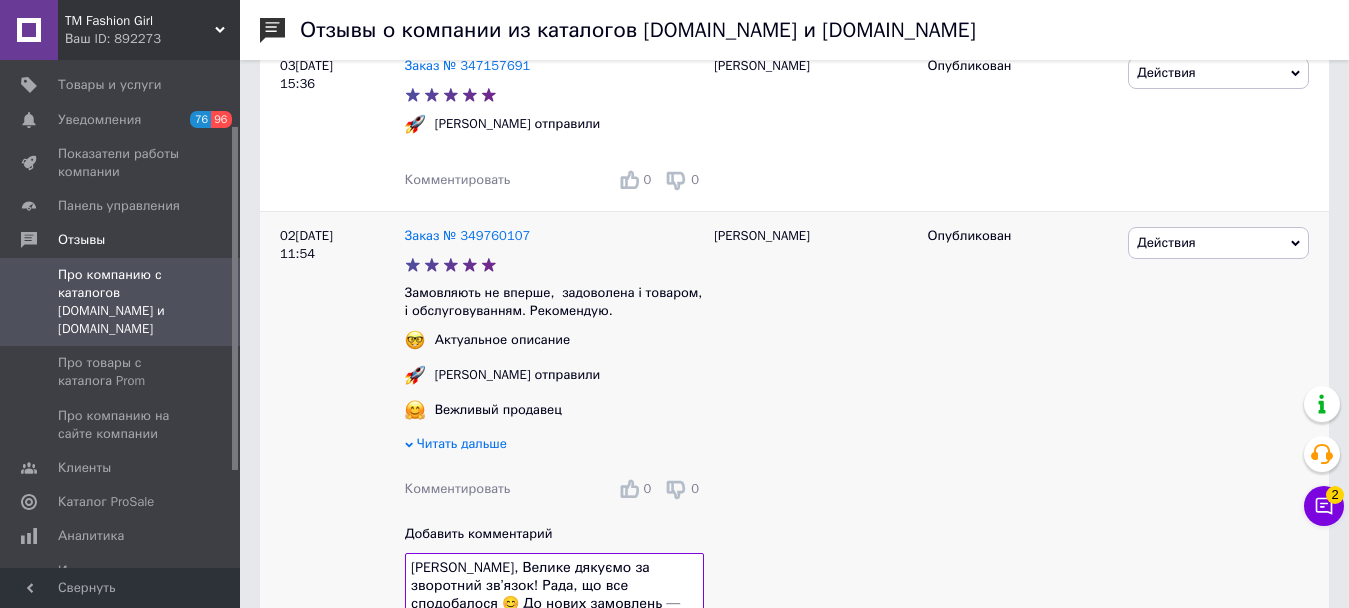 click on "[PERSON_NAME], Велике дякуємо за зворотний зв’язок! Рада, що все сподобалося 😊 До нових замовлень — ми завжди на зв’язку!" at bounding box center (554, 596) 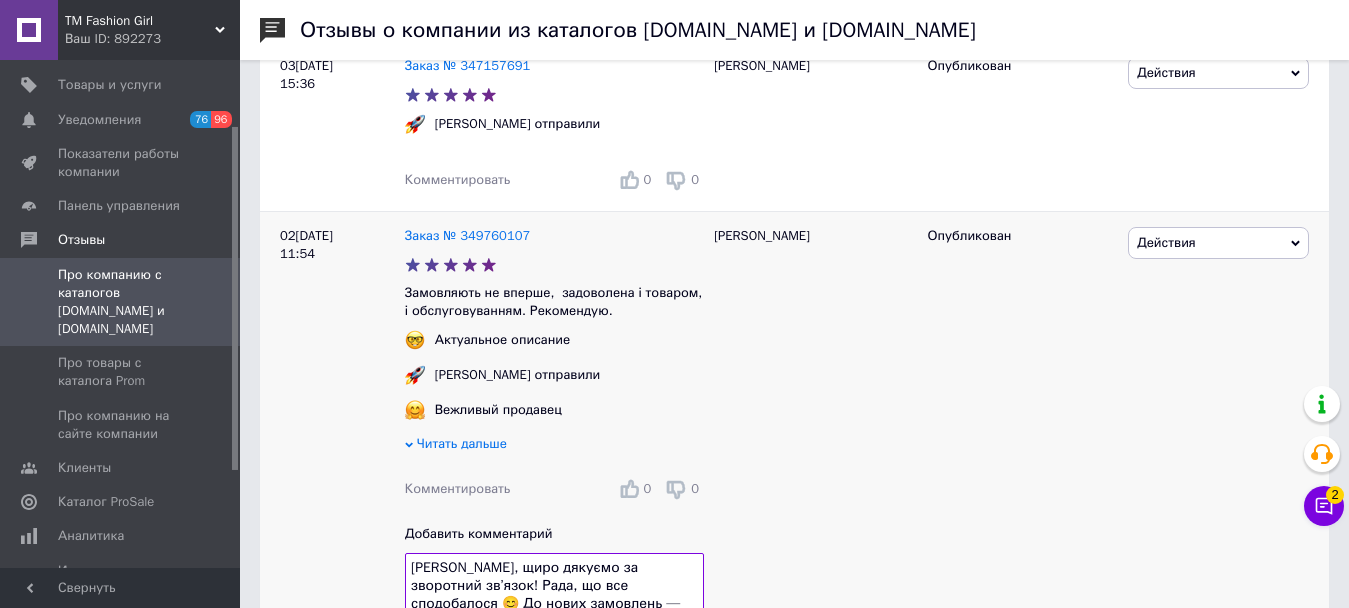 drag, startPoint x: 414, startPoint y: 579, endPoint x: 440, endPoint y: 579, distance: 26 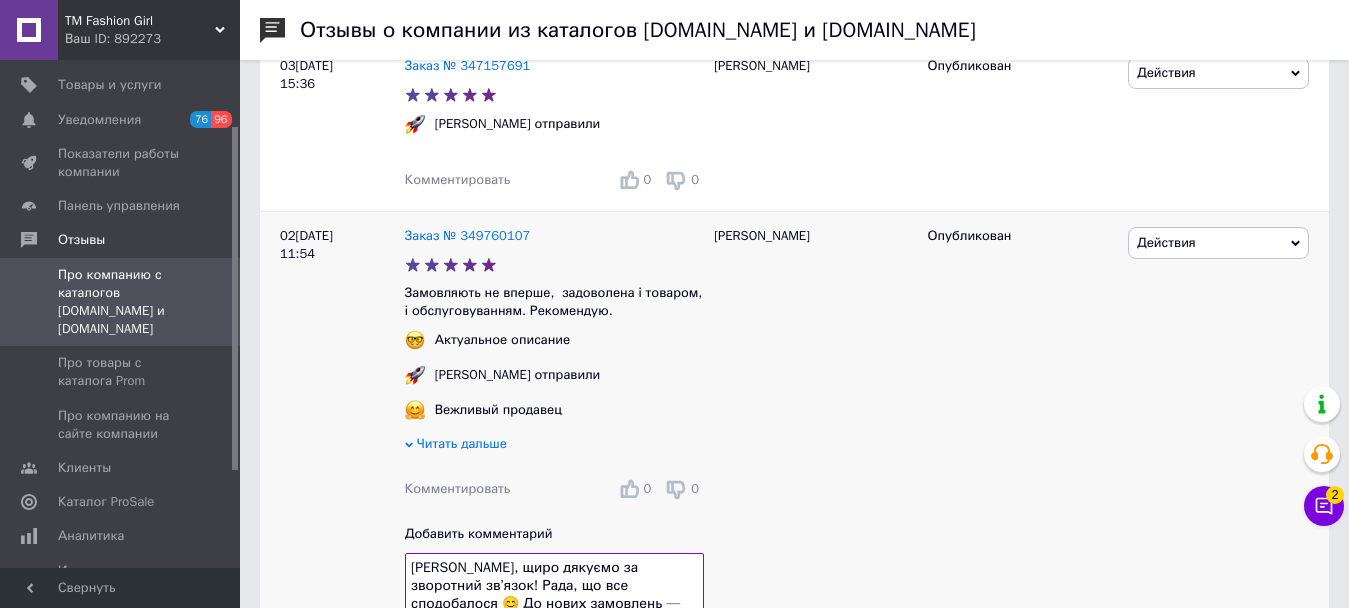 click on "[PERSON_NAME], щиро дякуємо за зворотний зв’язок! Рада, що все сподобалося 😊 До нових замовлень — ми завжди на зв’язку!" at bounding box center (554, 596) 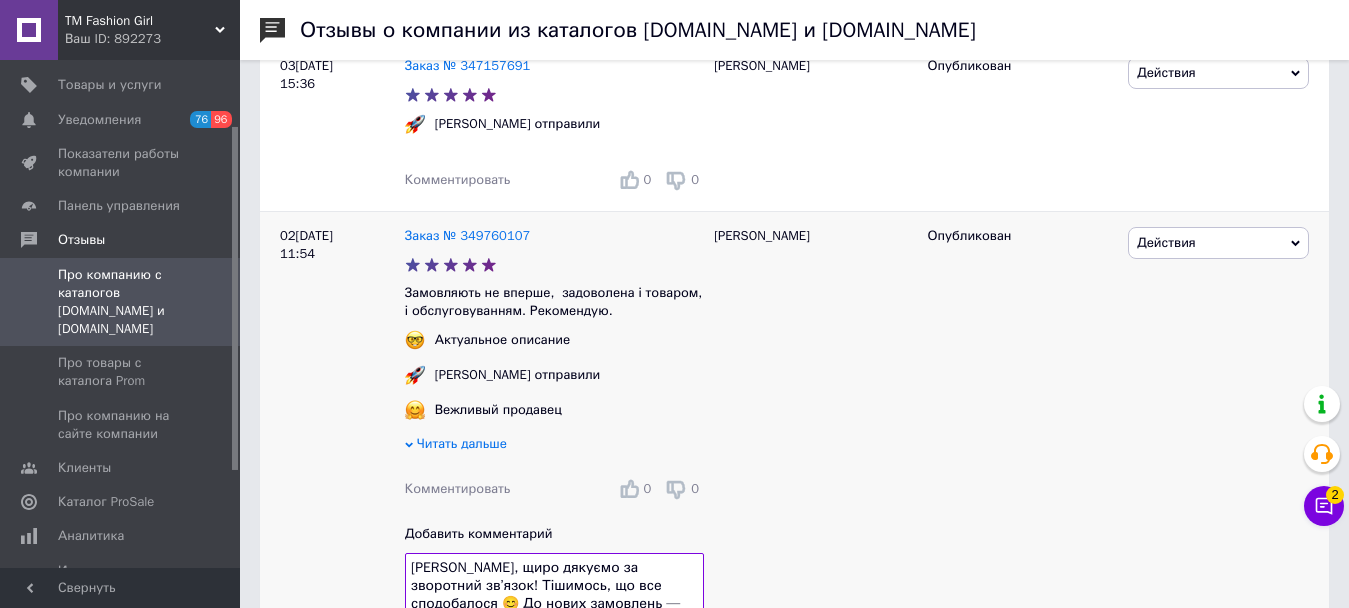 drag, startPoint x: 632, startPoint y: 580, endPoint x: 611, endPoint y: 585, distance: 21.587032 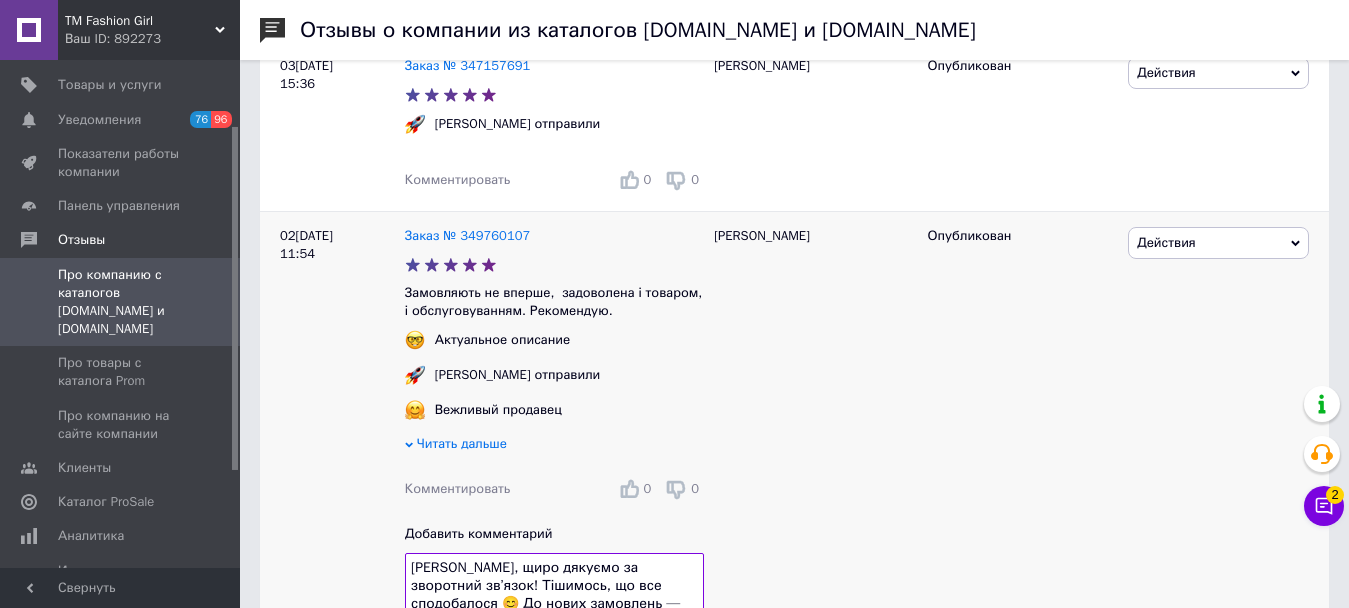 click on "[PERSON_NAME], щиро дякуємо за зворотний зв’язок! Тішимось, що все сподобалося 😊 До нових замовлень — ми завжди на зв’язку!" at bounding box center [554, 596] 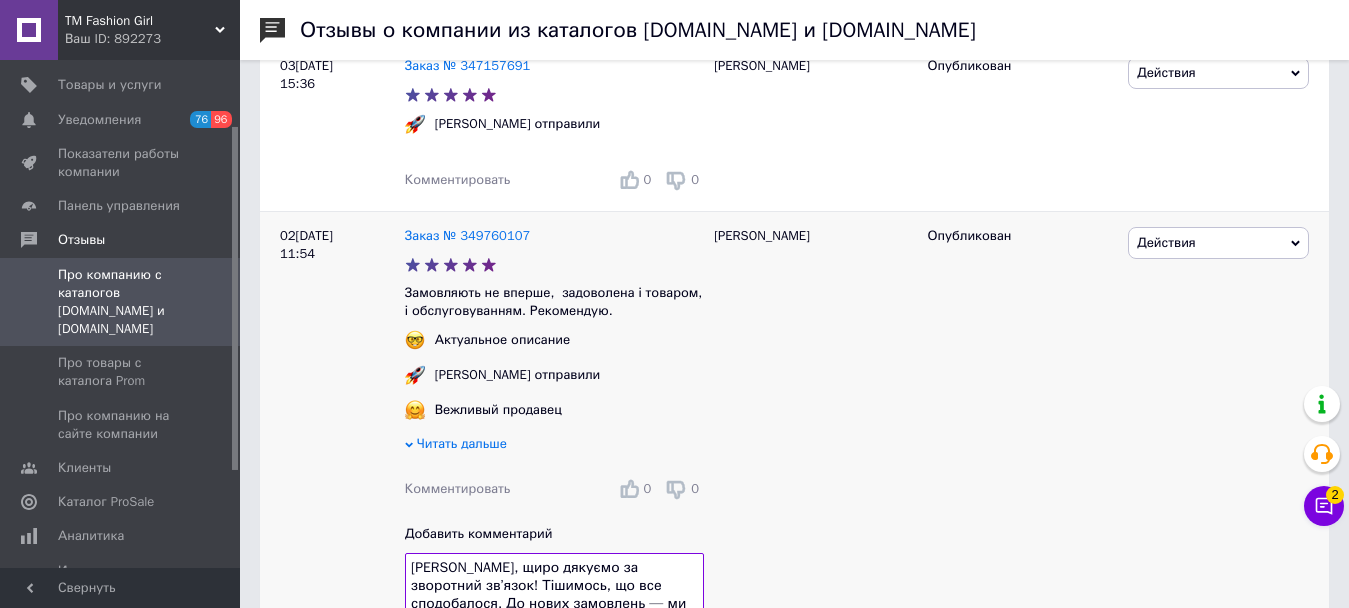scroll, scrollTop: 3992, scrollLeft: 0, axis: vertical 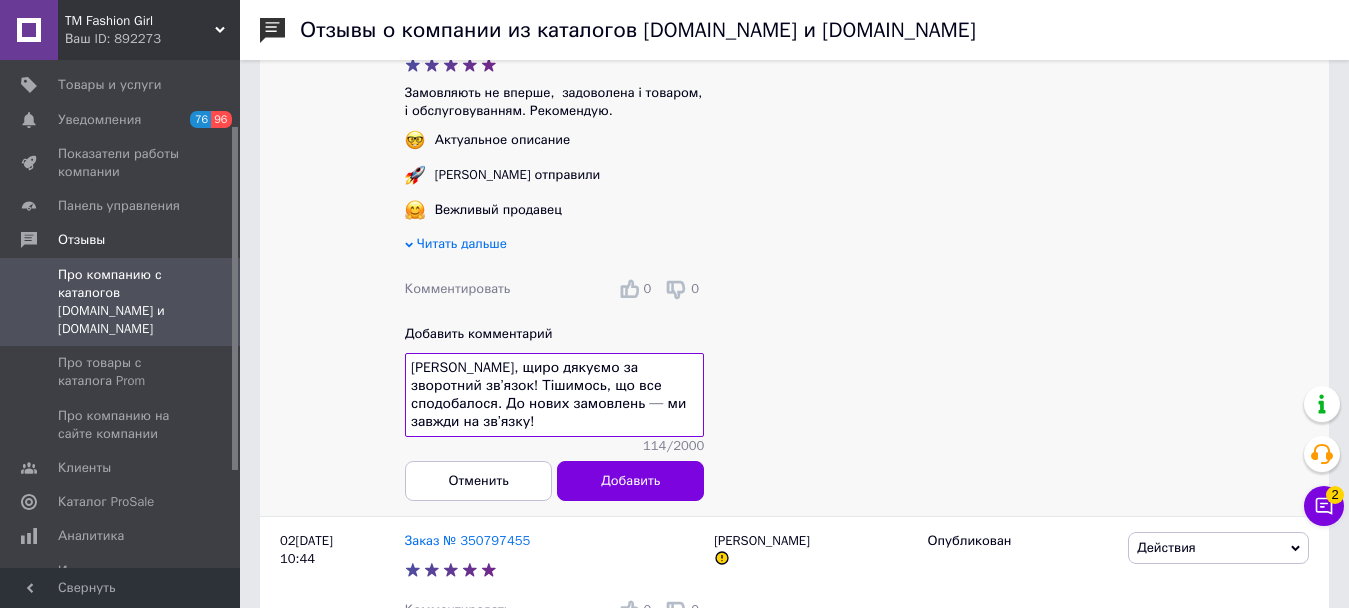click on "[PERSON_NAME], щиро дякуємо за зворотний зв’язок! Тішимось, що все сподобалося. До нових замовлень — ми завжди на зв’язку!" at bounding box center [554, 396] 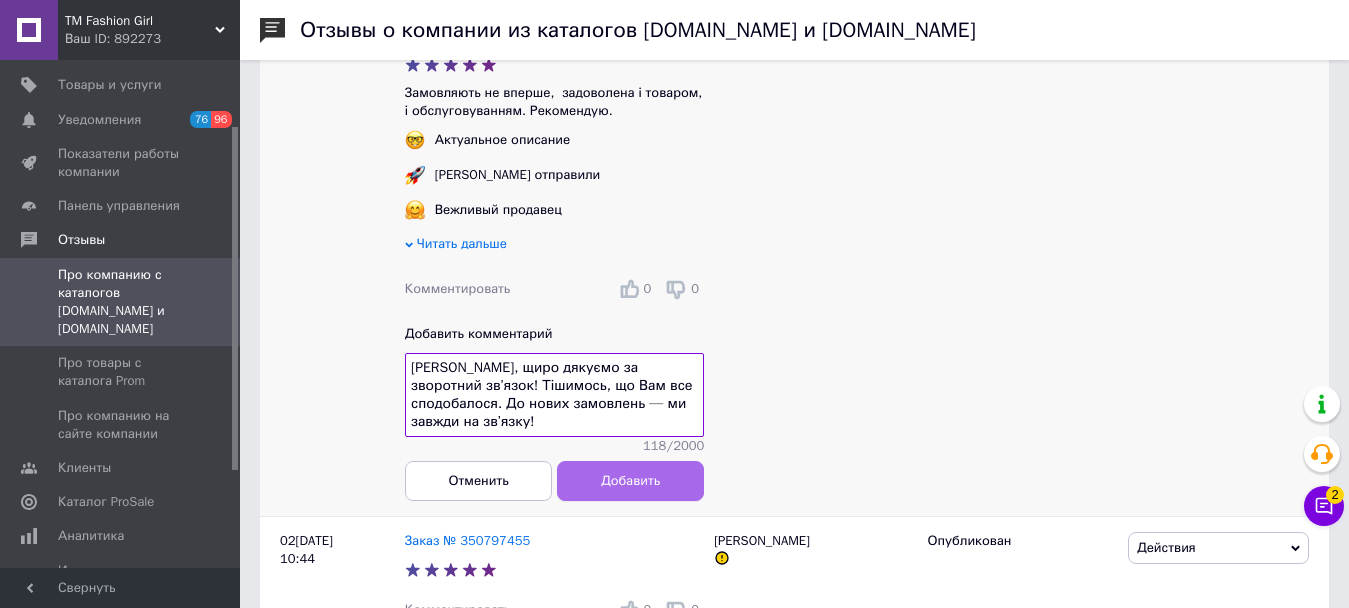 type on "[PERSON_NAME], щиро дякуємо за зворотний зв’язок! Тішимось, що Вам все сподобалося. До нових замовлень — ми завжди на зв’язку!" 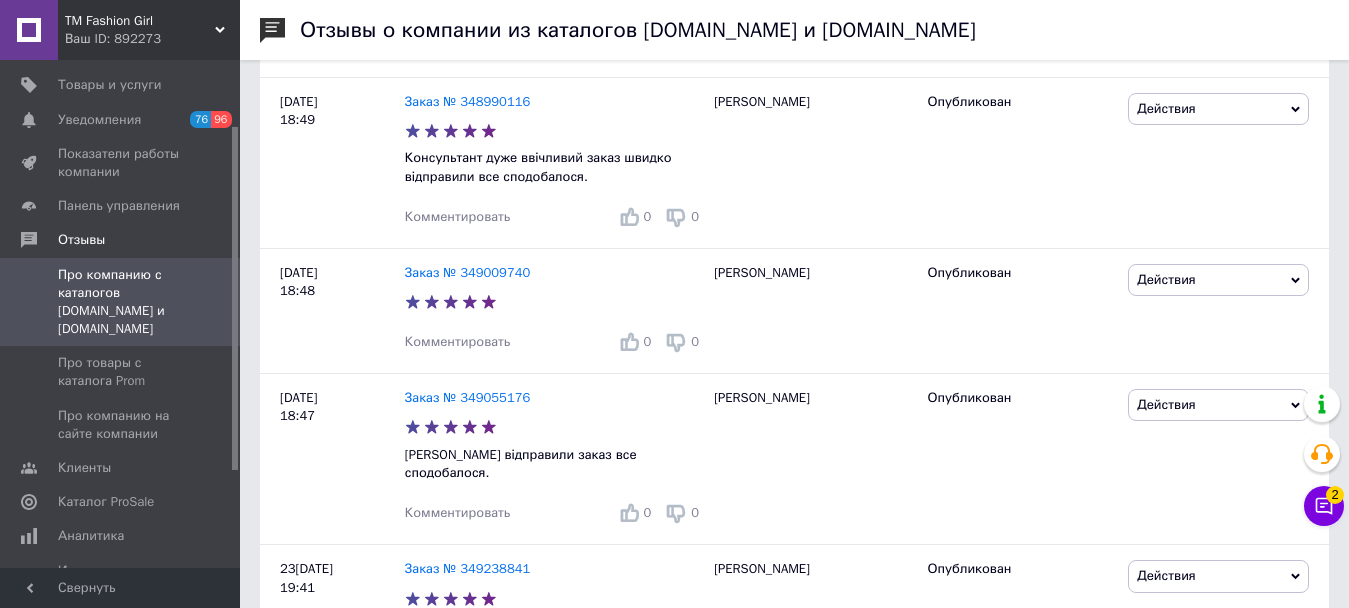 scroll, scrollTop: 7492, scrollLeft: 0, axis: vertical 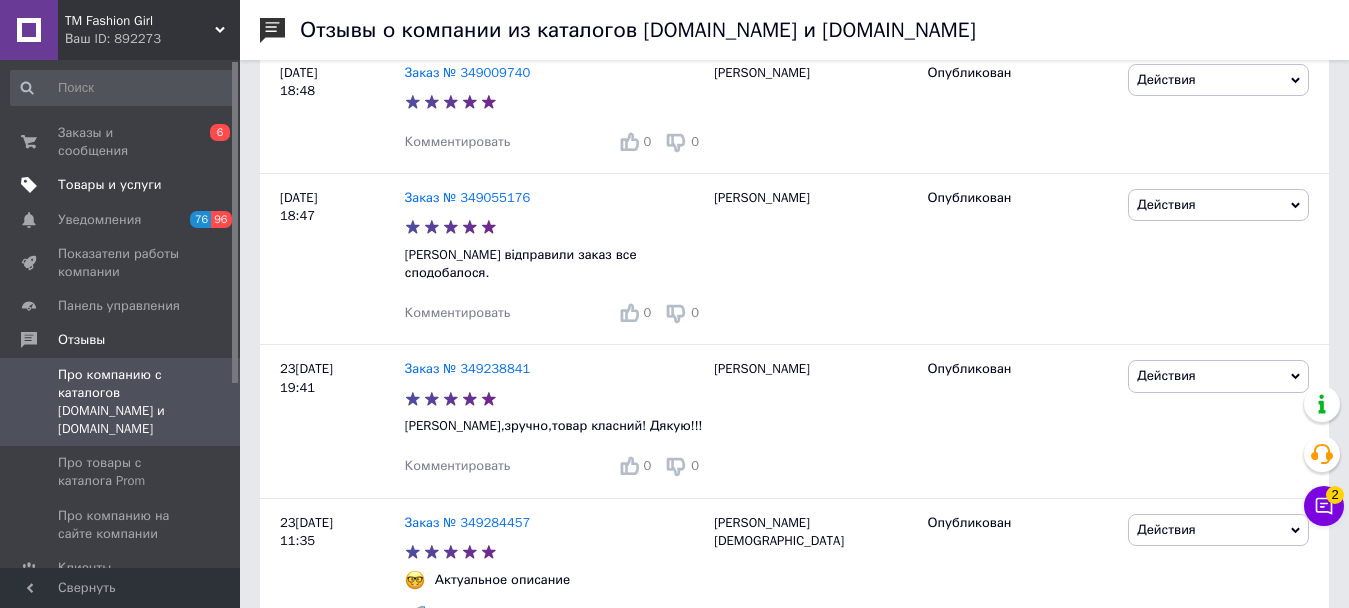 click on "Товары и услуги" at bounding box center [110, 185] 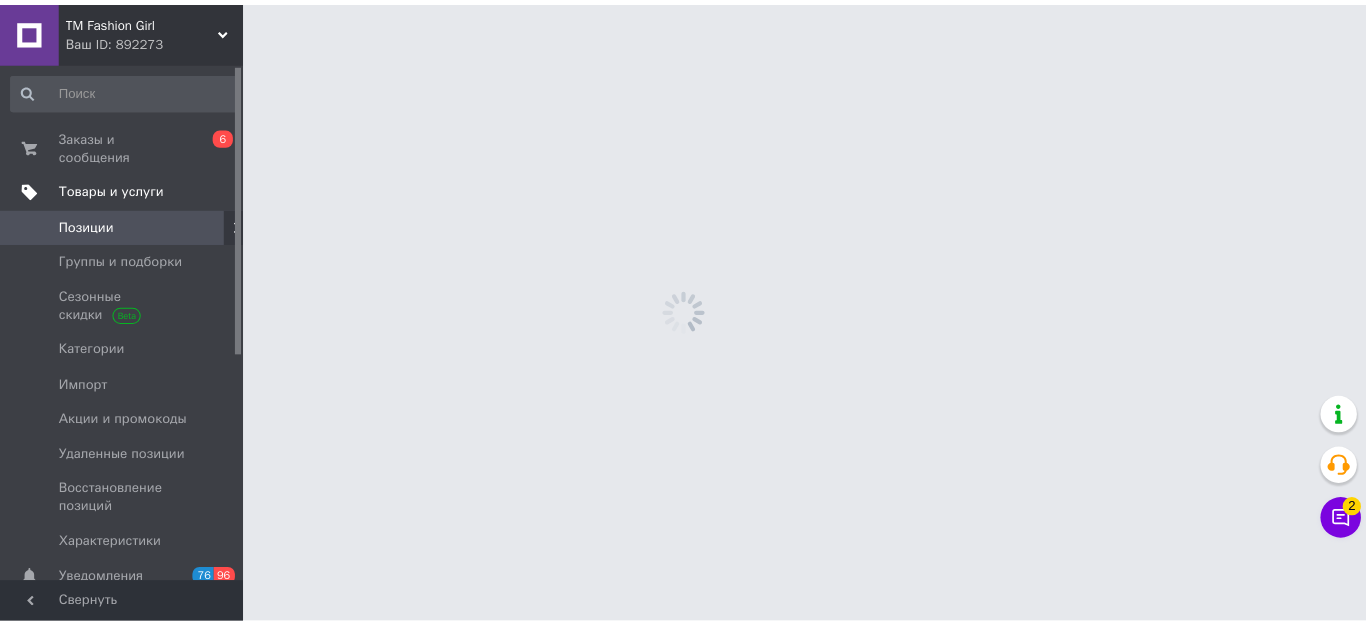 scroll, scrollTop: 0, scrollLeft: 0, axis: both 